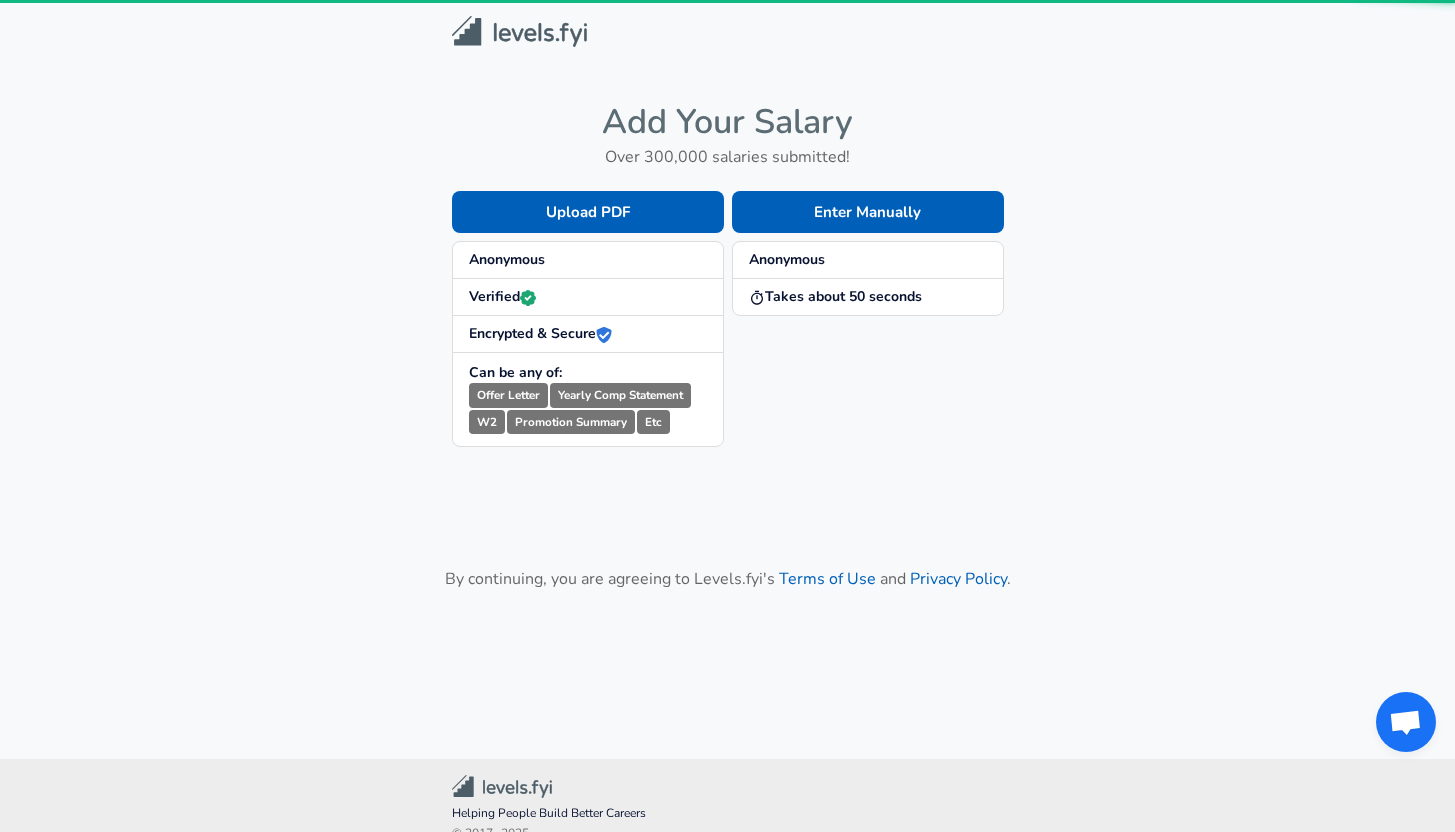 scroll, scrollTop: 0, scrollLeft: 0, axis: both 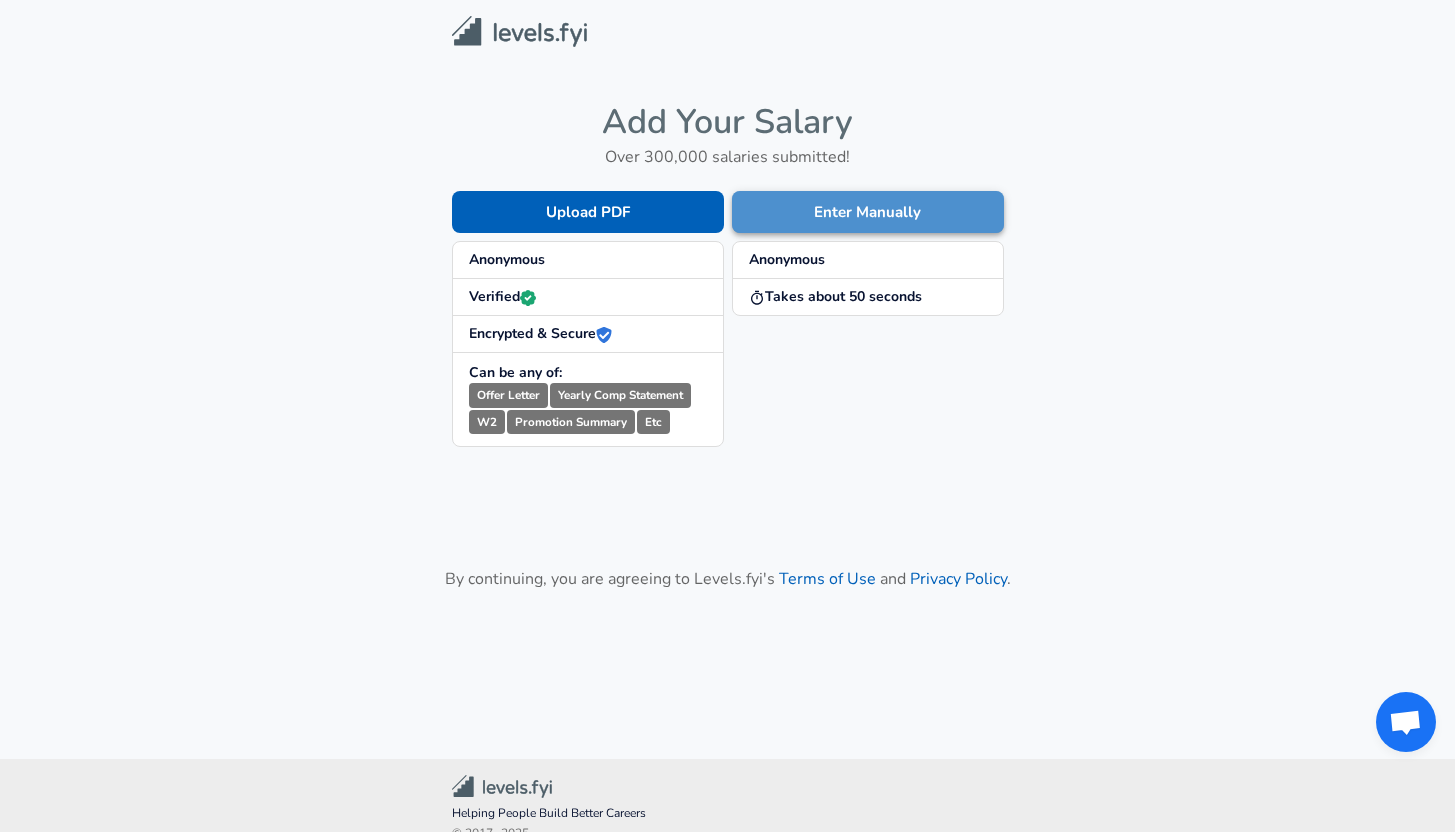 click on "Enter Manually" at bounding box center (868, 212) 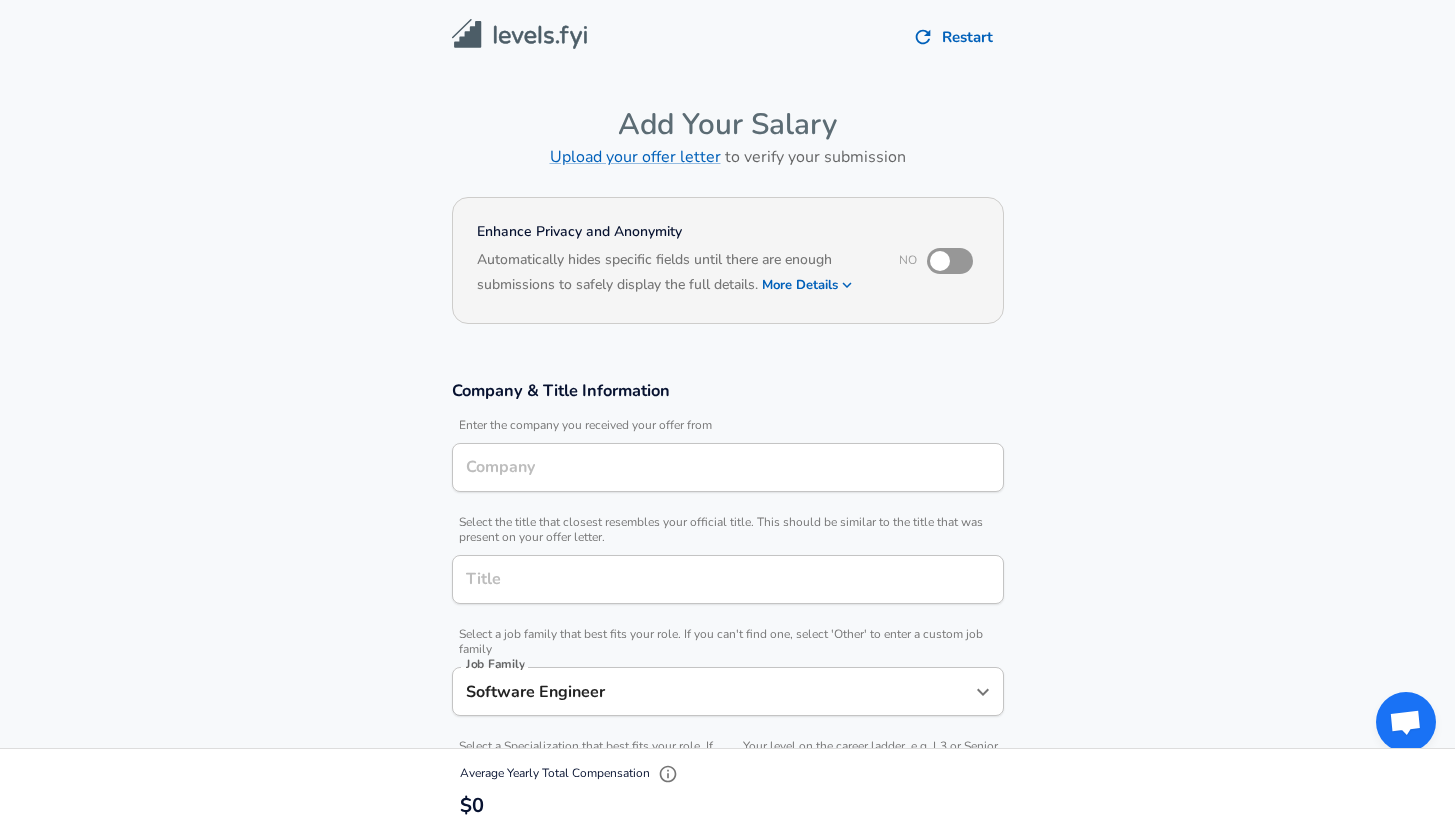 type on "Software Engineer" 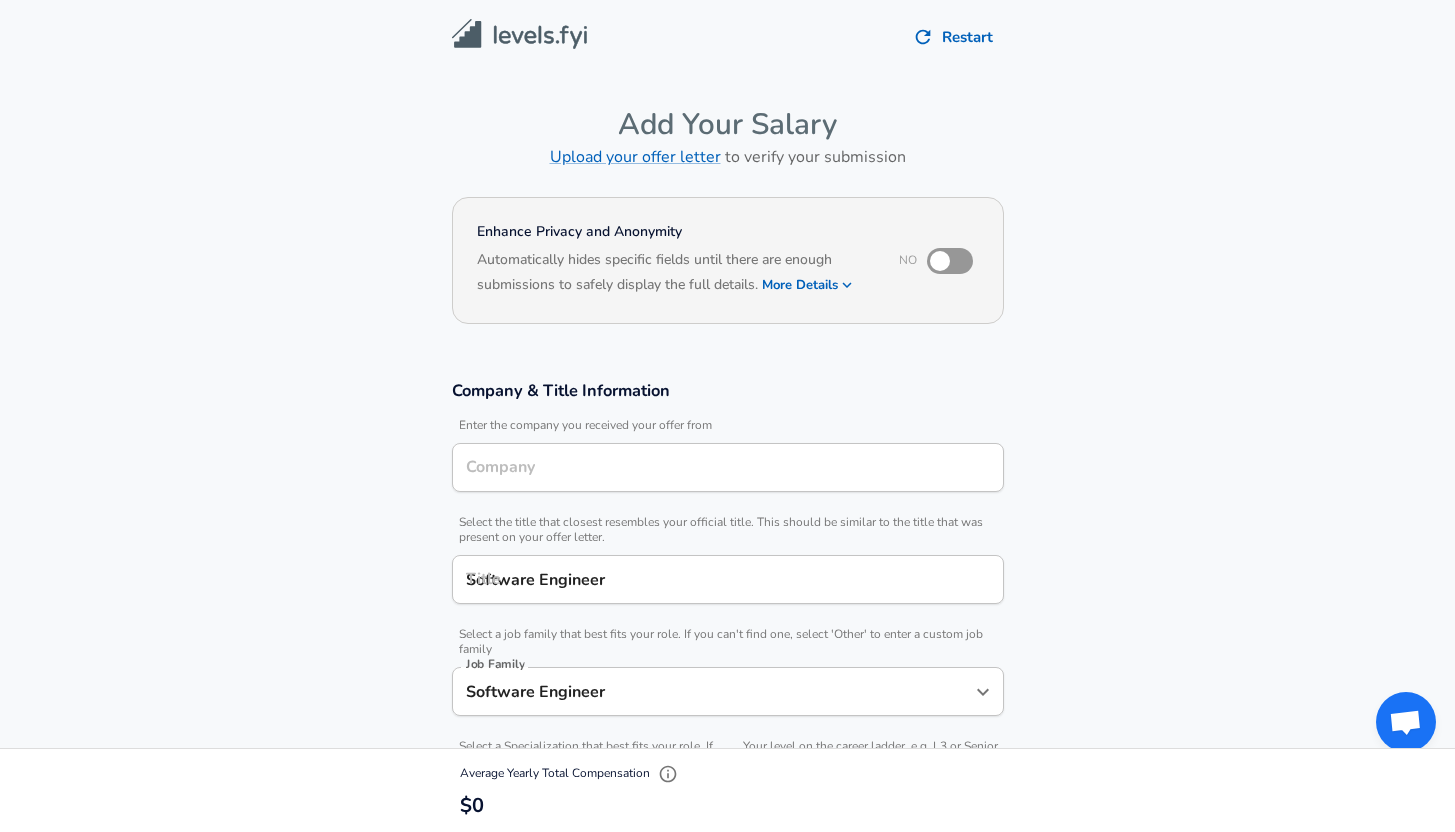 type on "Nvidia" 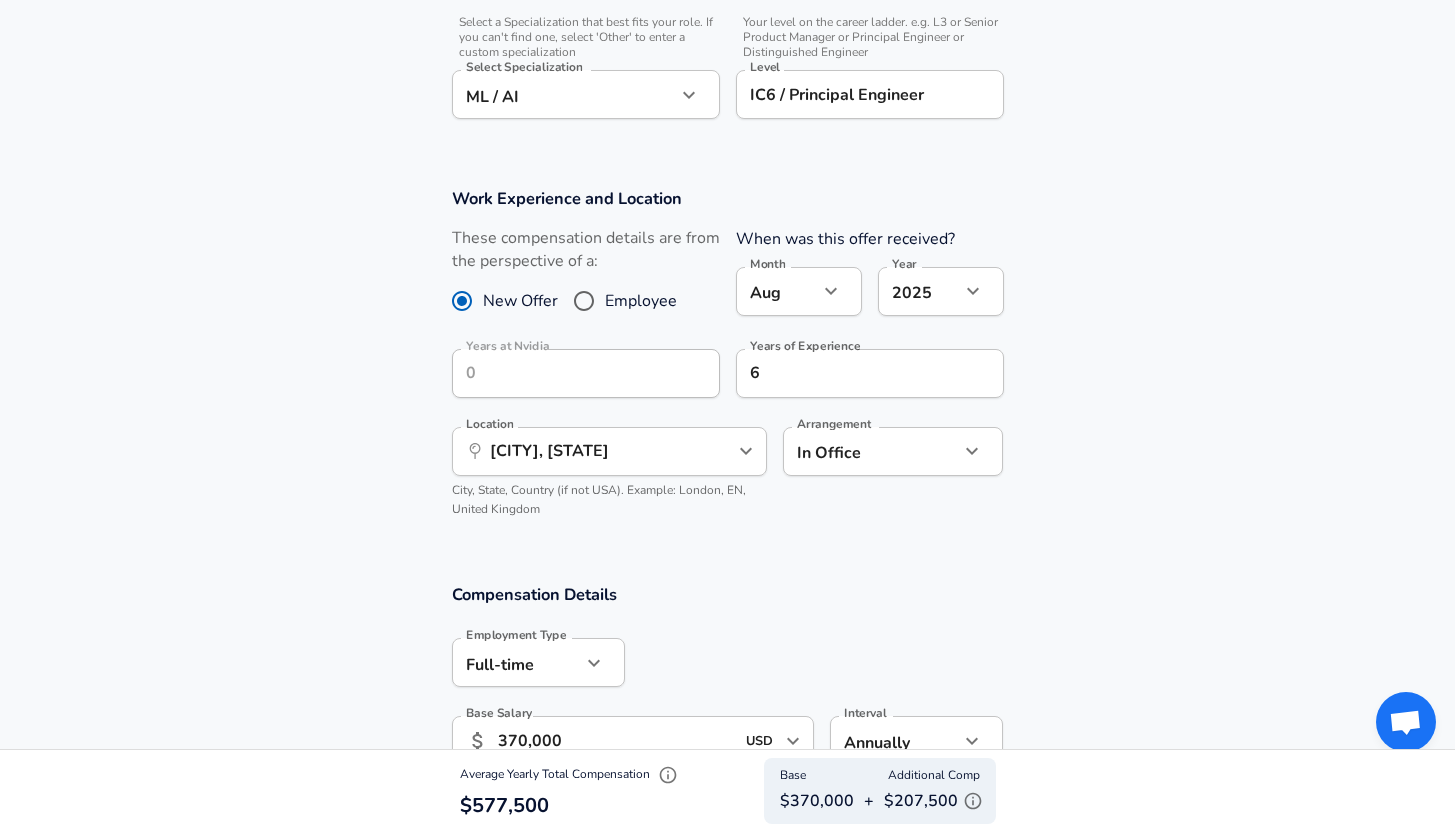 scroll, scrollTop: 726, scrollLeft: 0, axis: vertical 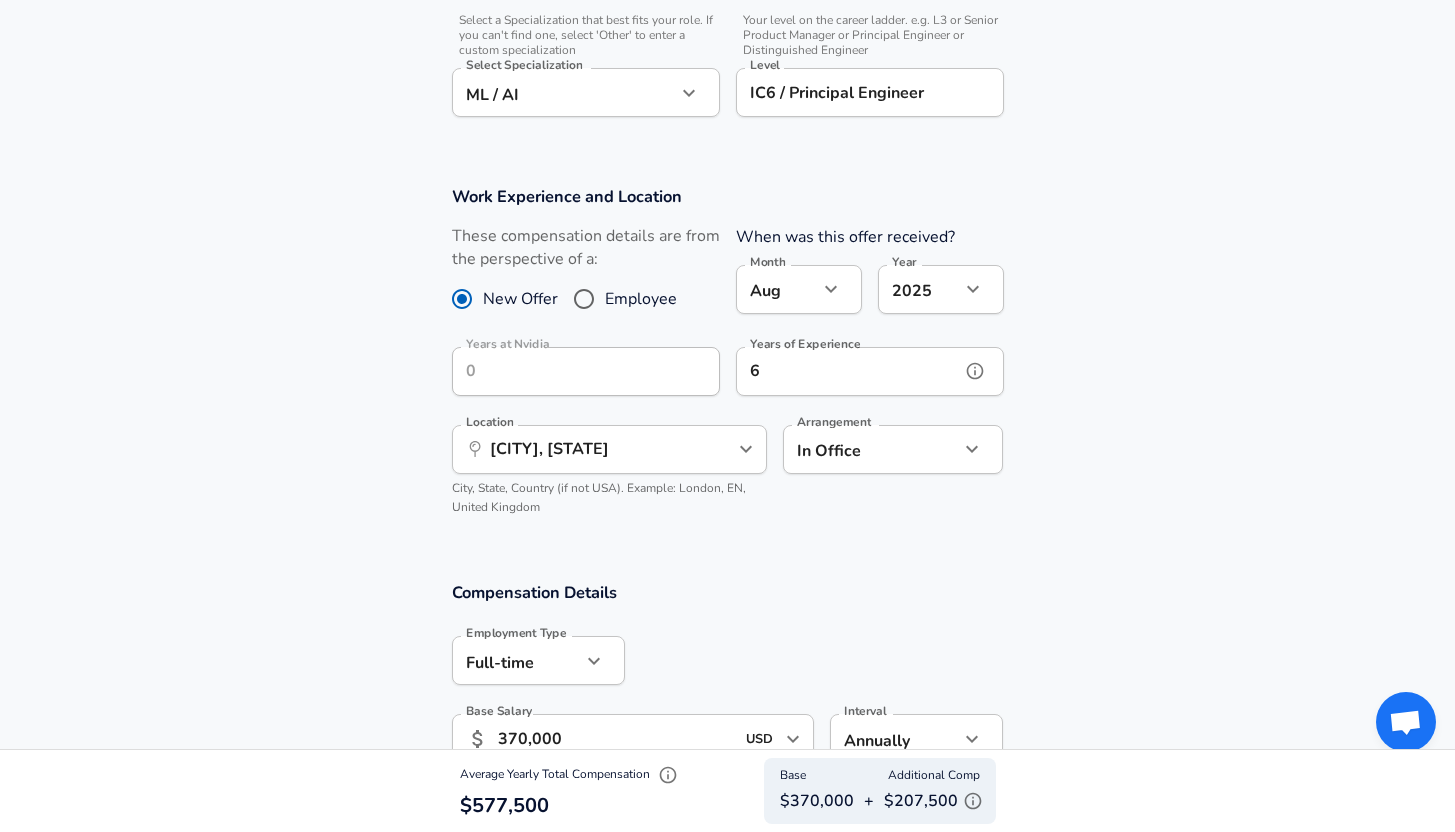 click on "6" at bounding box center [848, 371] 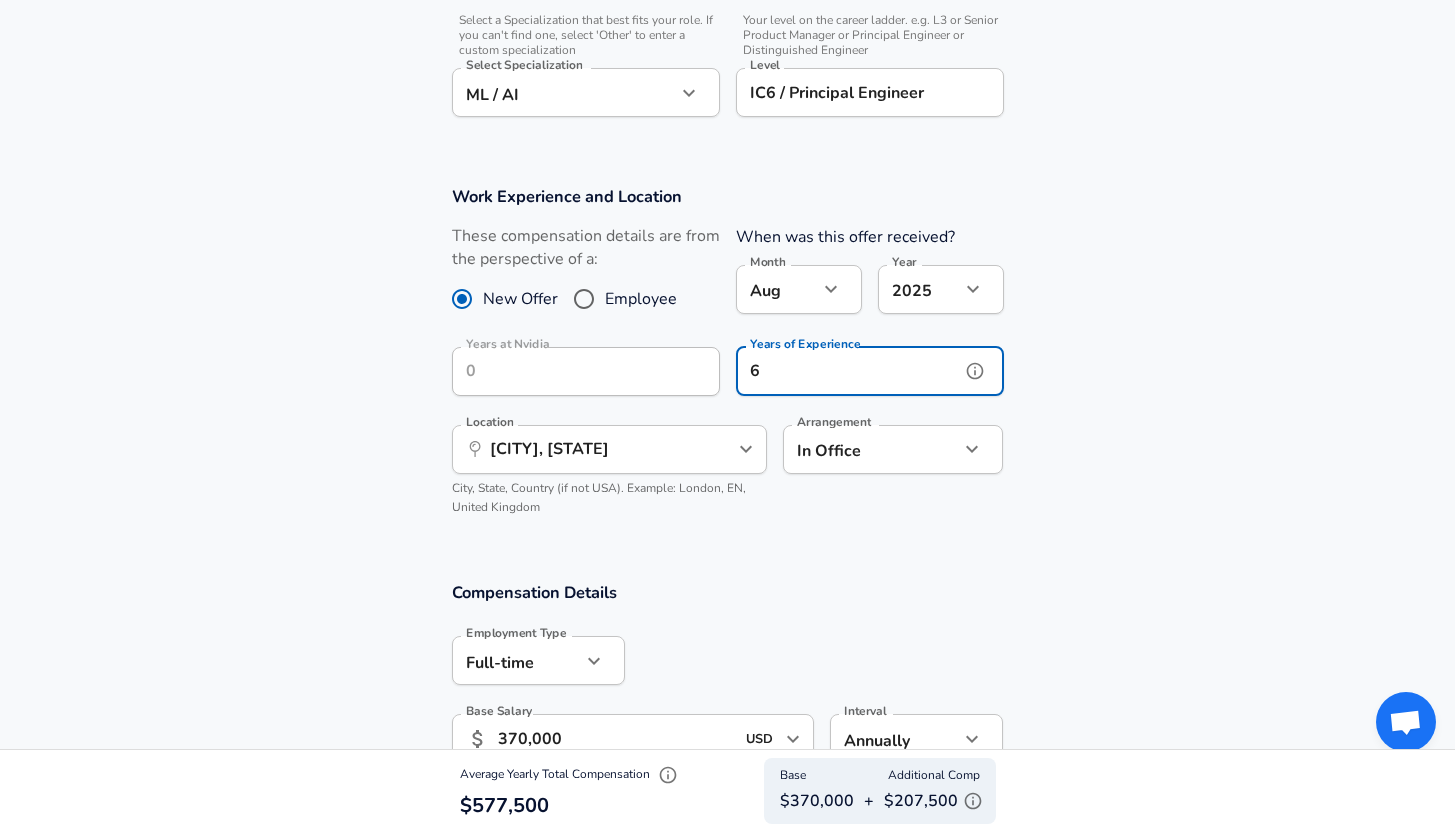 scroll, scrollTop: 0, scrollLeft: 0, axis: both 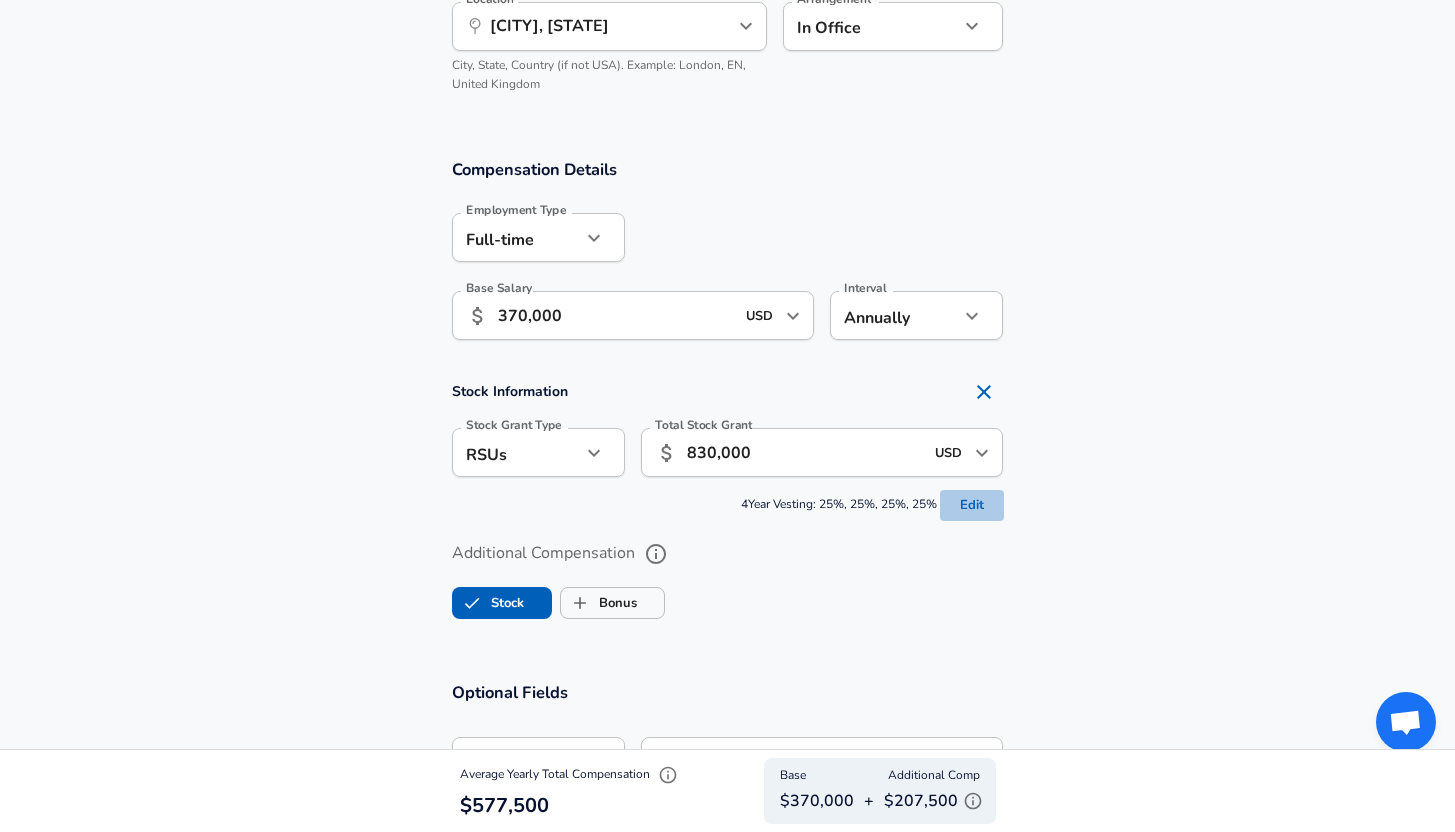 click on "Edit" at bounding box center (972, 505) 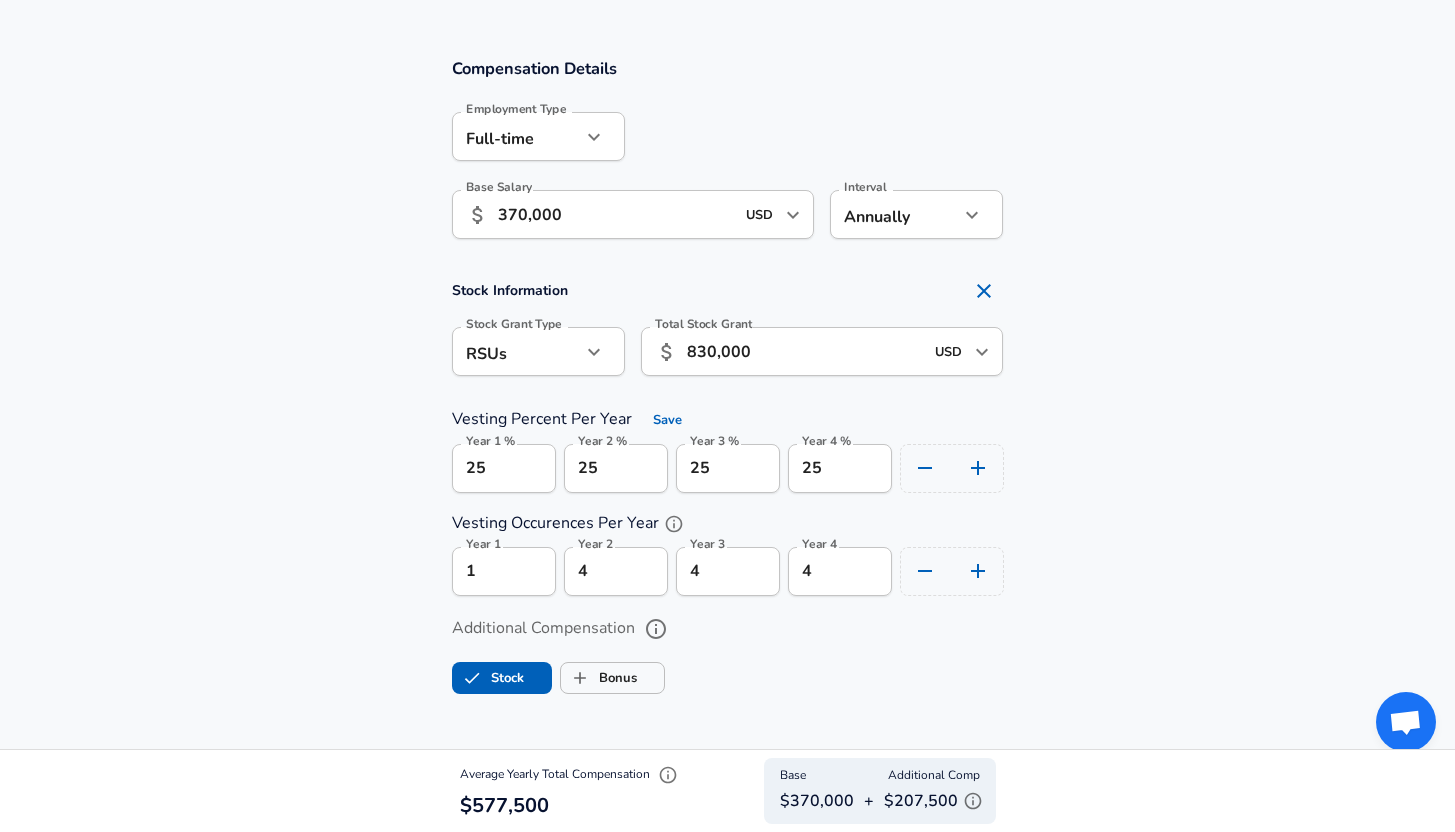 scroll, scrollTop: 1257, scrollLeft: 0, axis: vertical 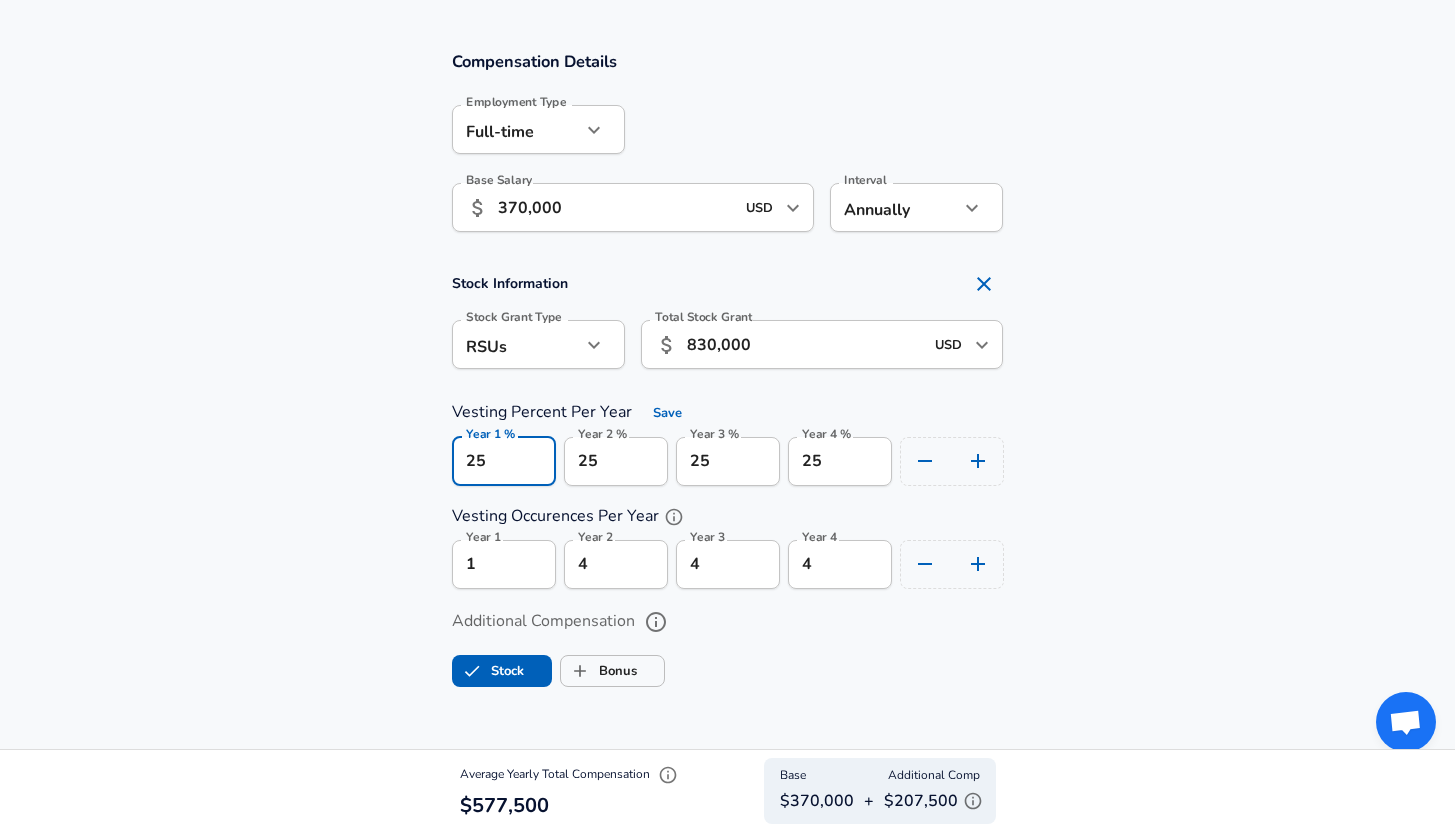 click on "25" at bounding box center (504, 461) 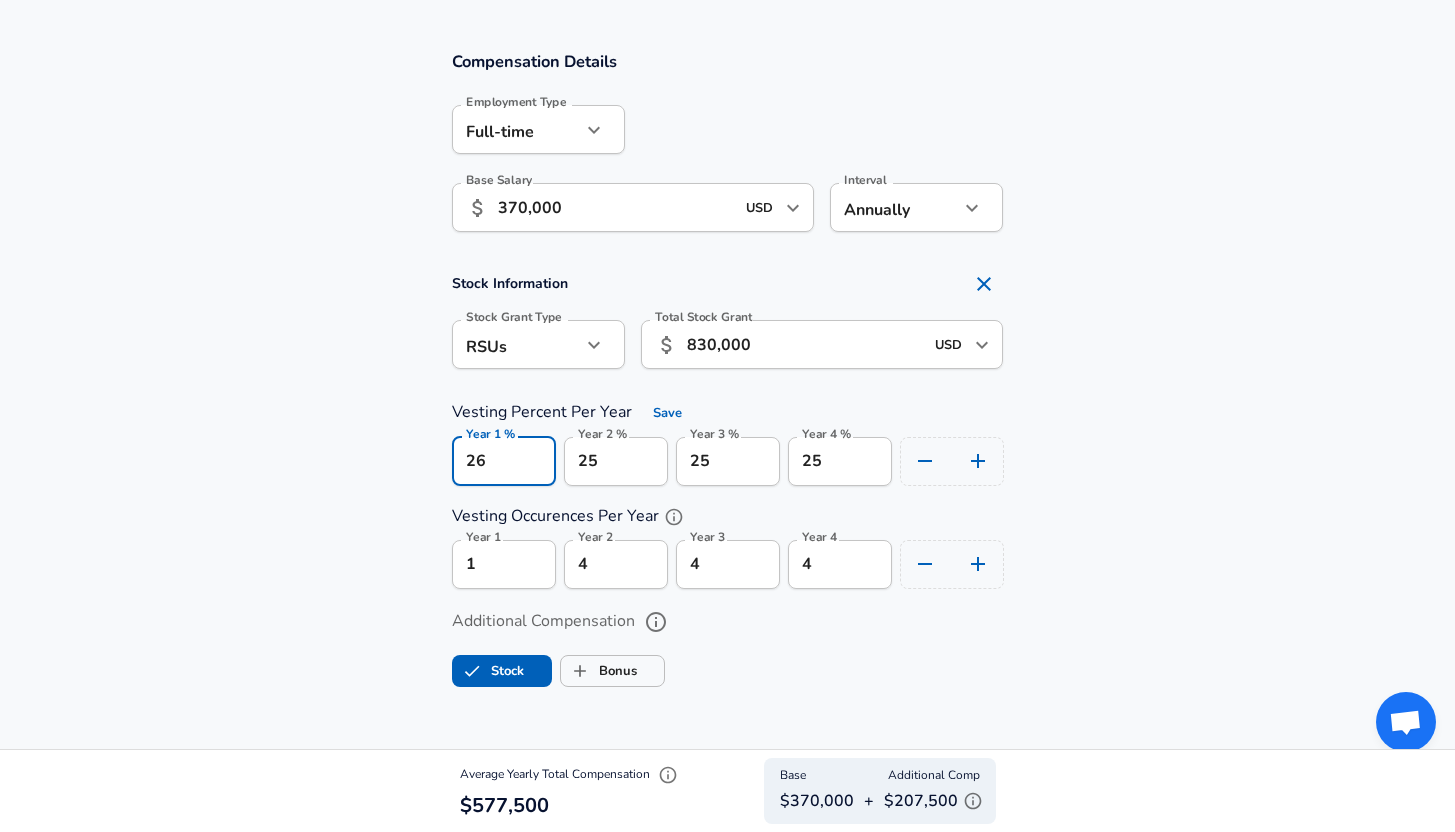 click on "26" at bounding box center (504, 461) 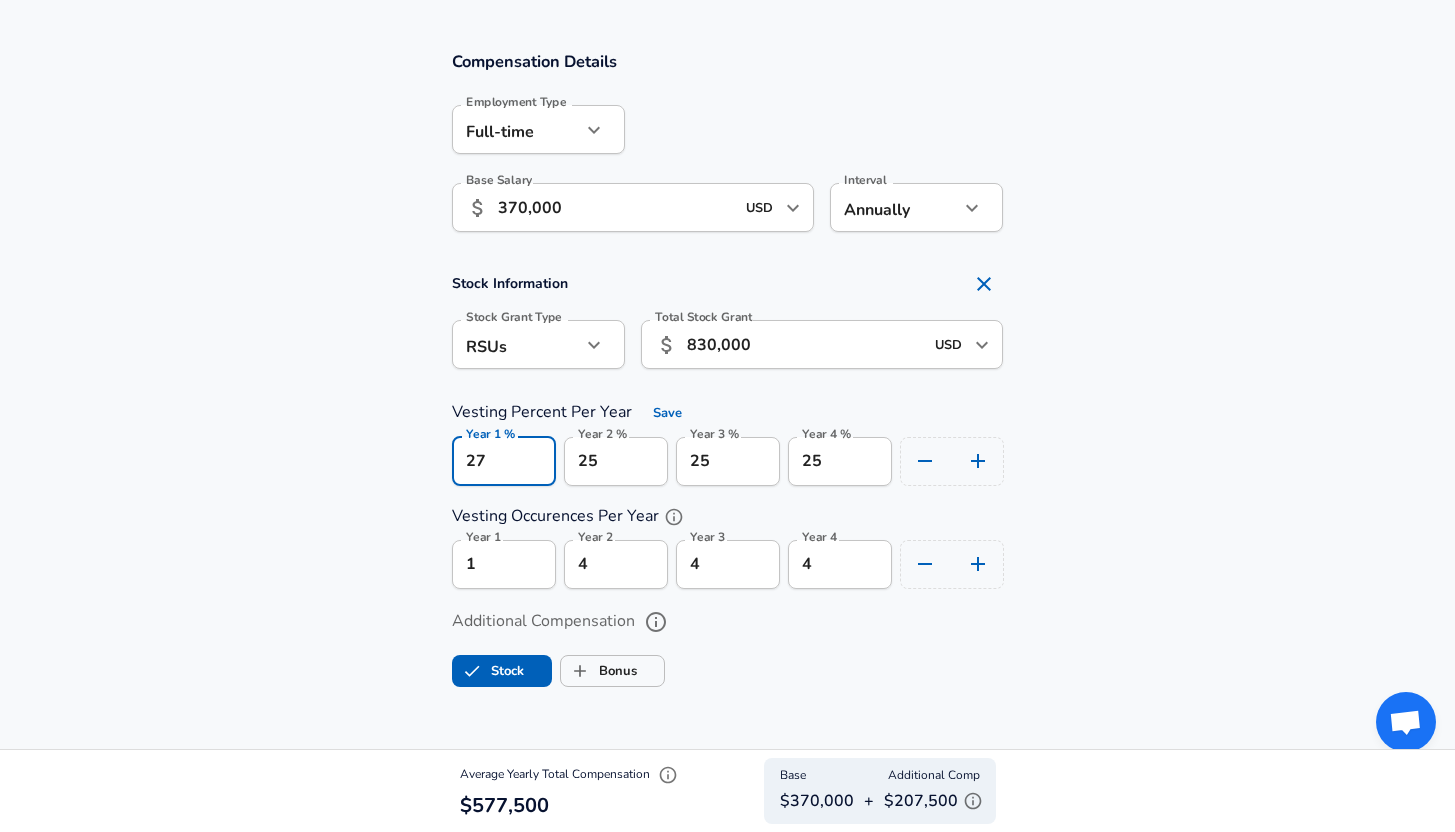 click on "27" at bounding box center [504, 461] 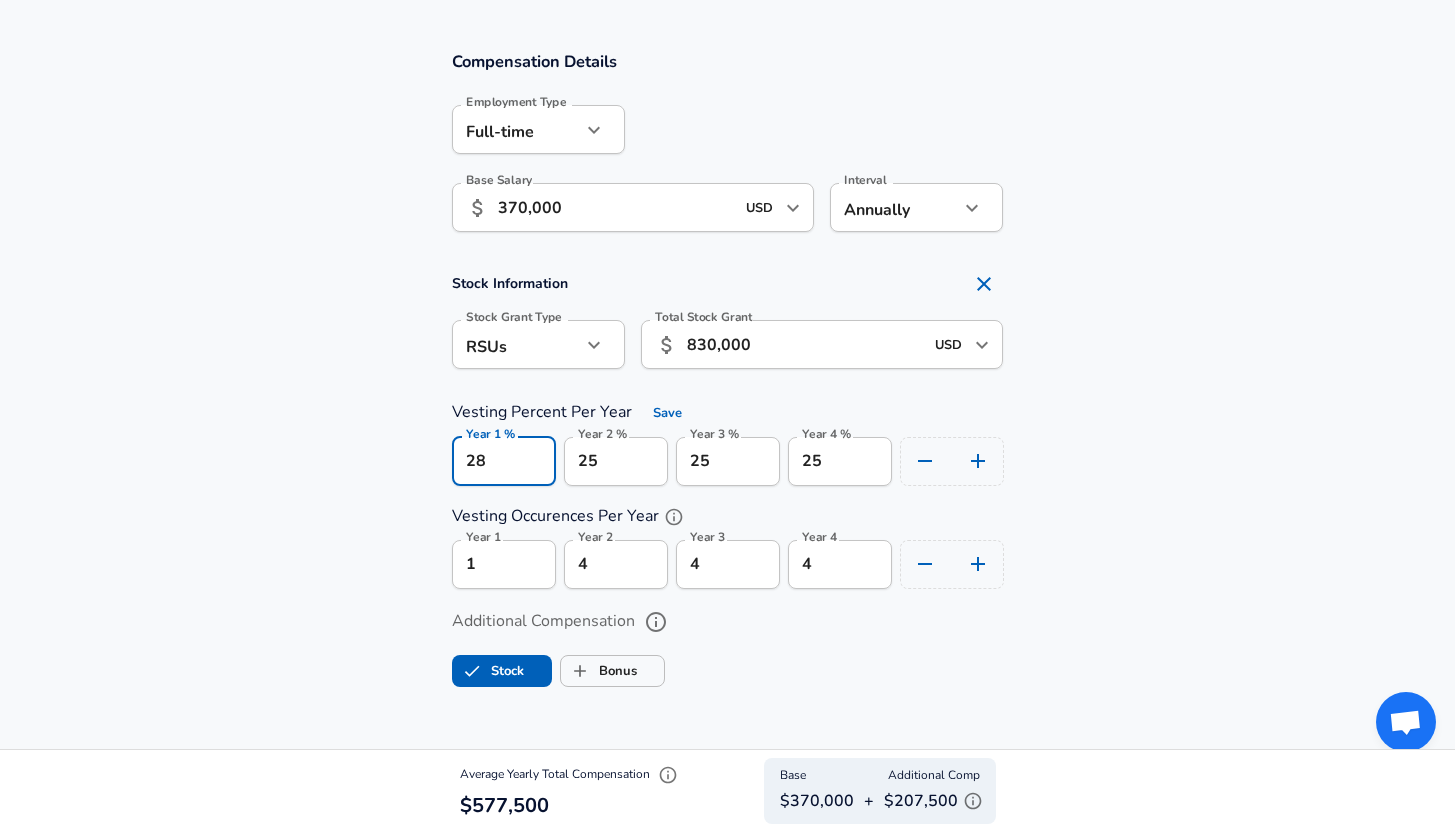 click on "28" at bounding box center [504, 461] 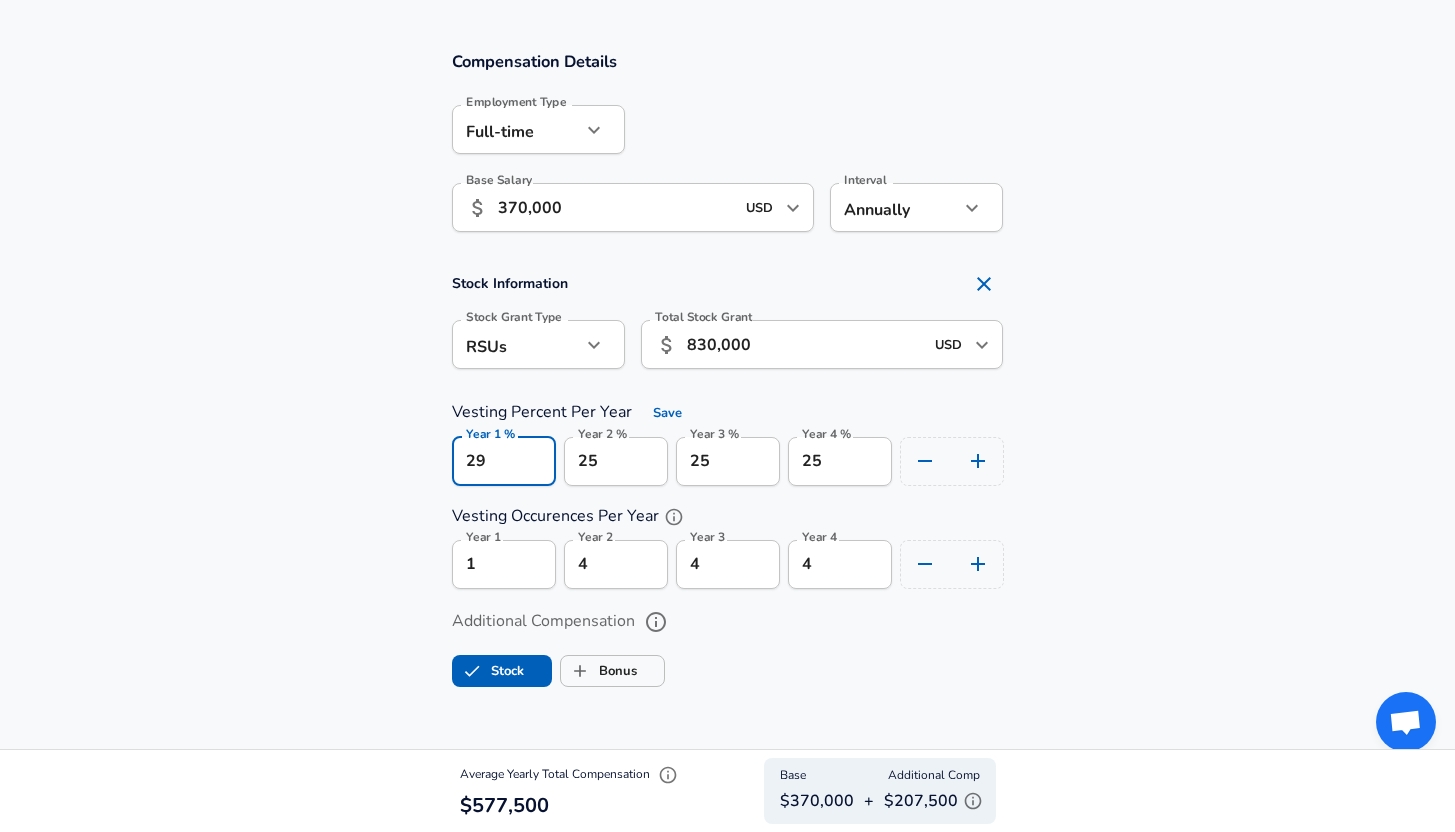 click on "29" at bounding box center (504, 461) 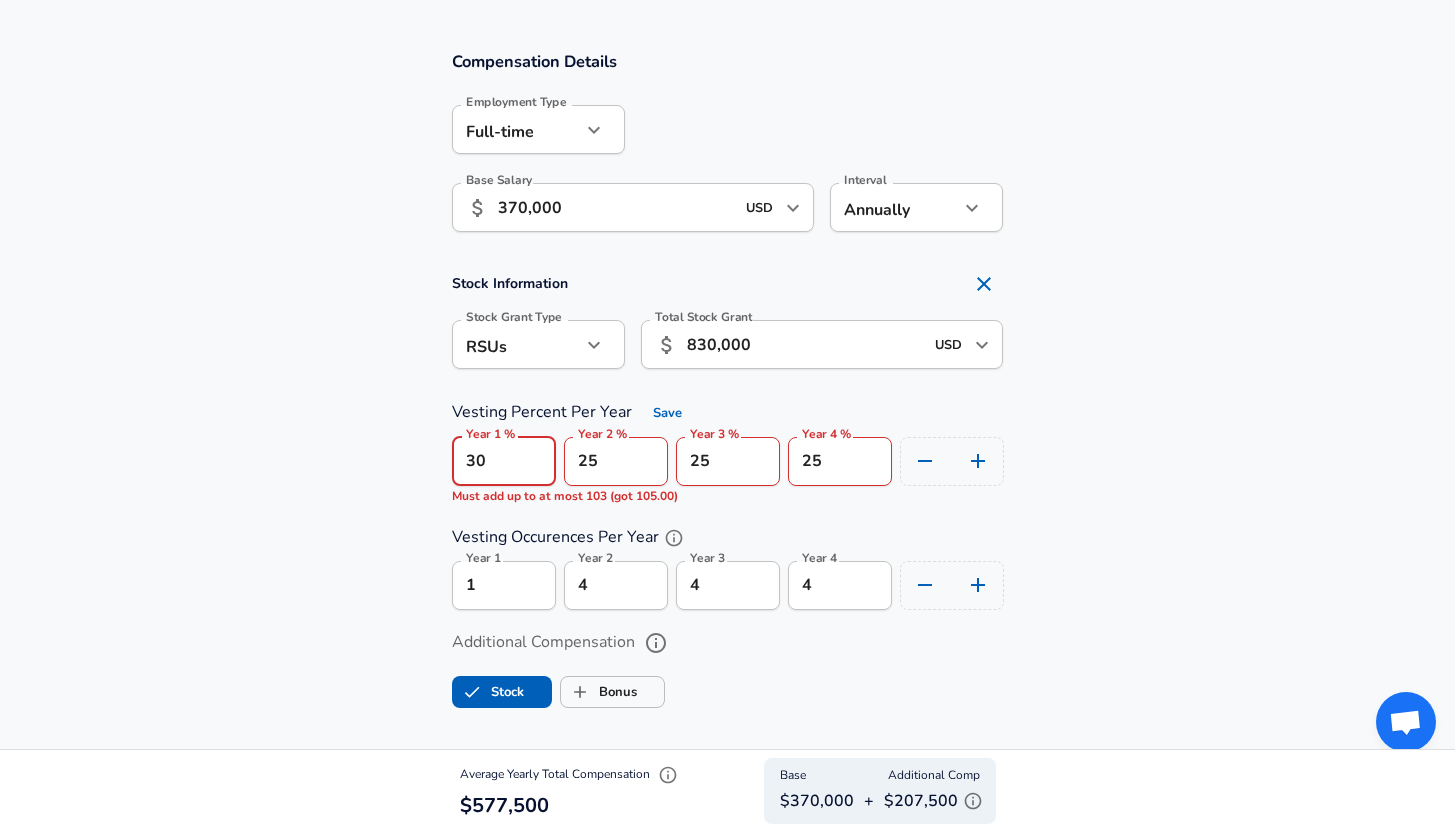 click on "30" at bounding box center [504, 461] 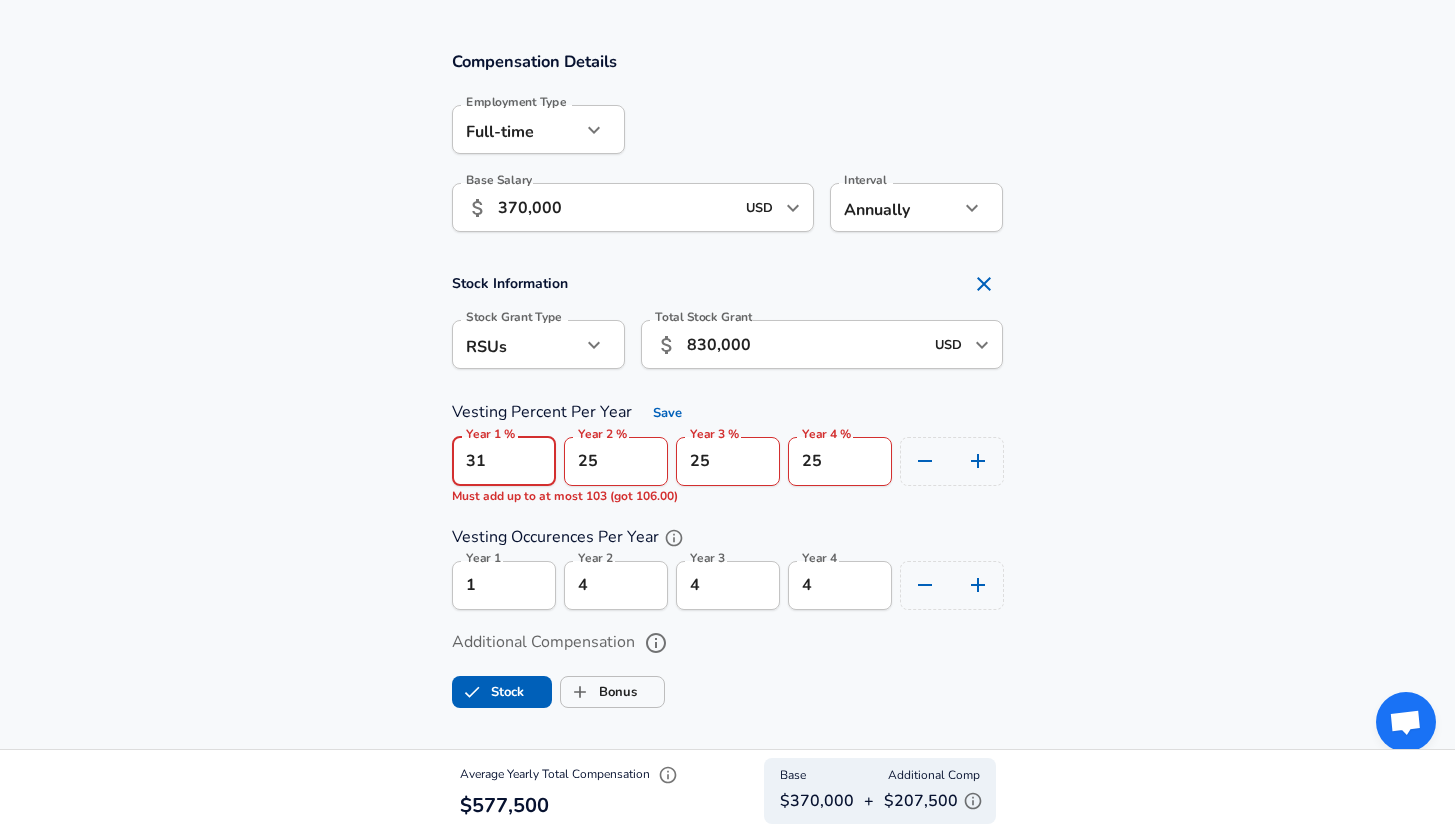 click on "31" at bounding box center [504, 461] 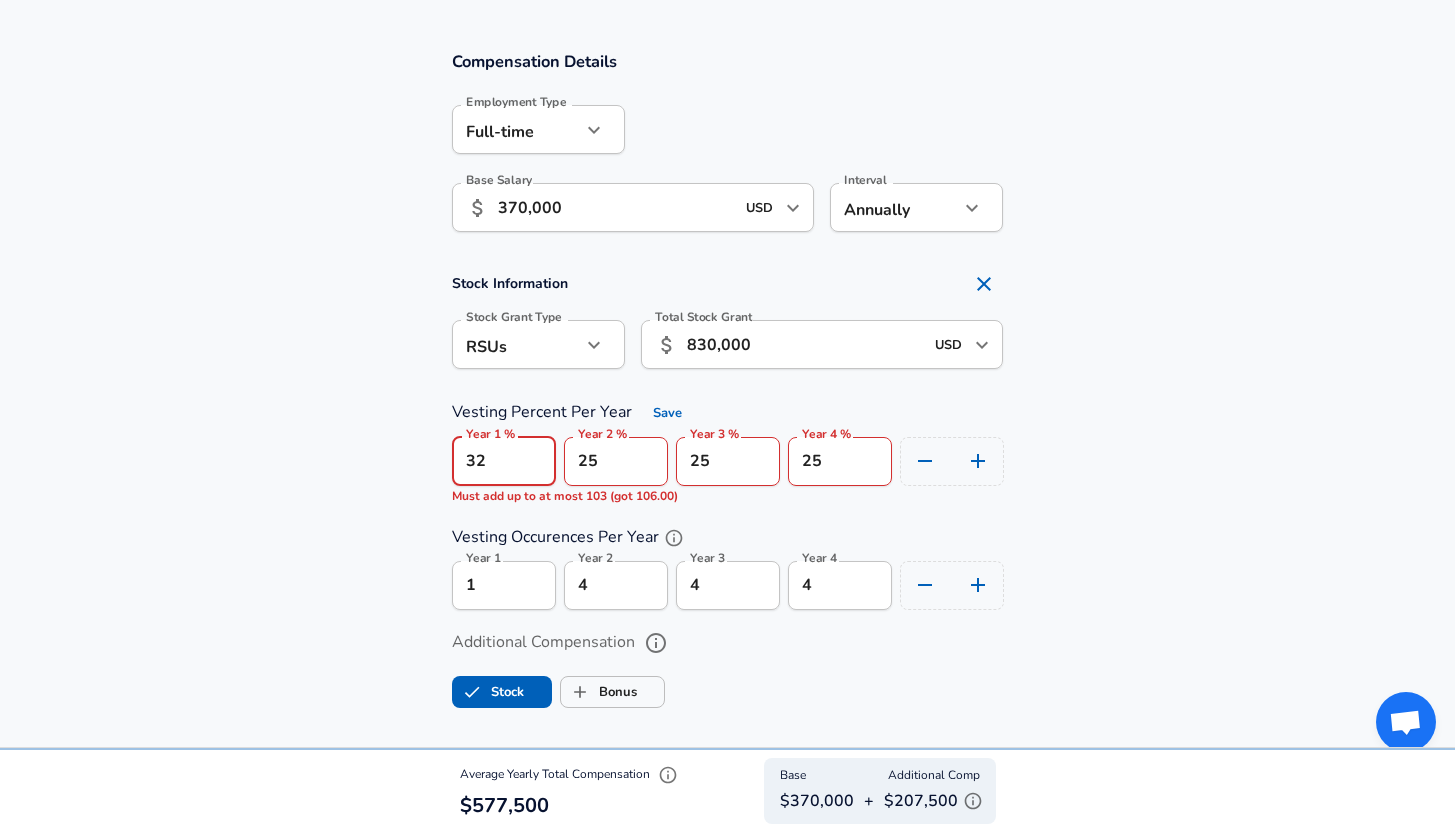 click on "32" at bounding box center [504, 461] 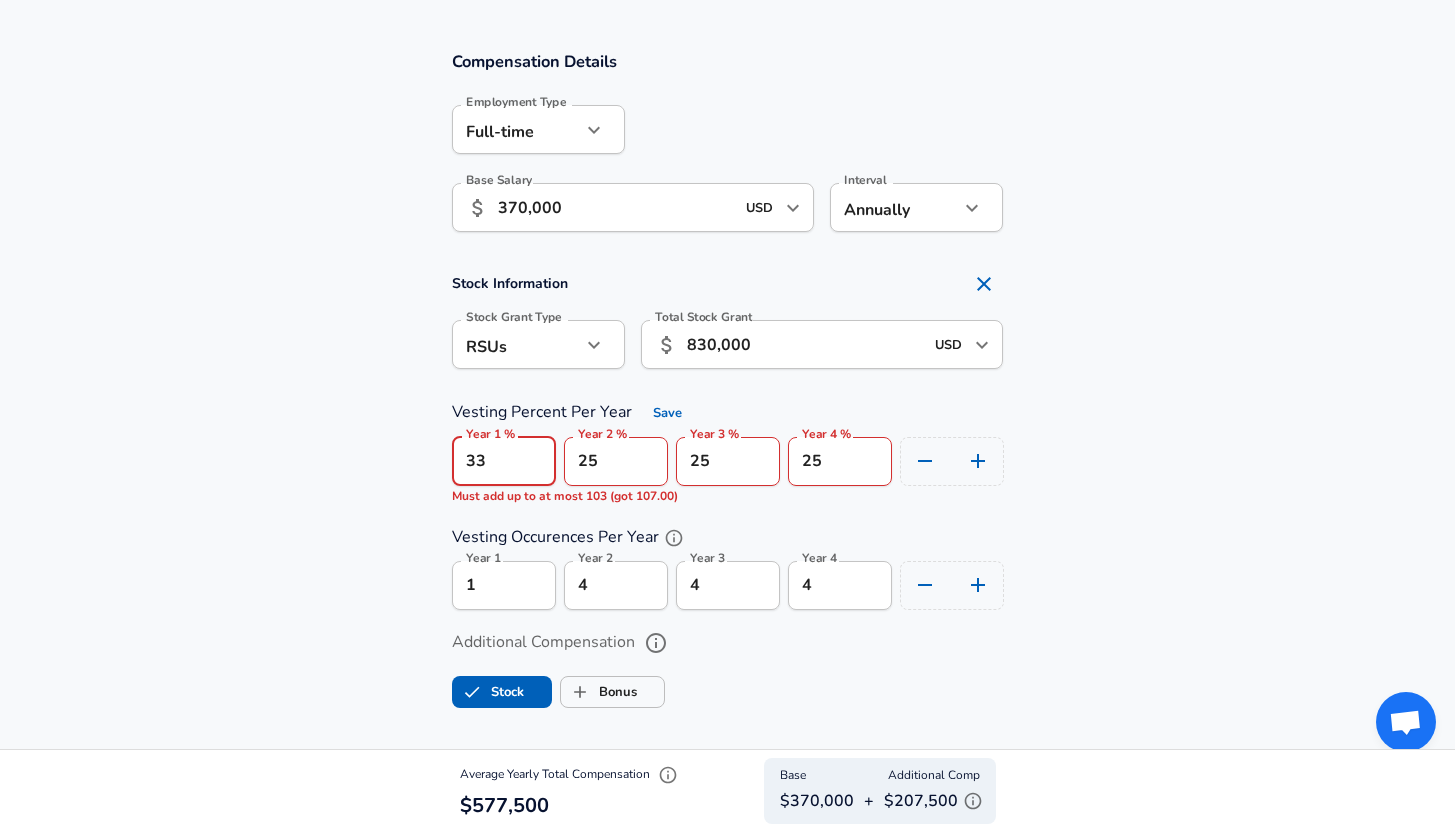 click on "33" at bounding box center [504, 461] 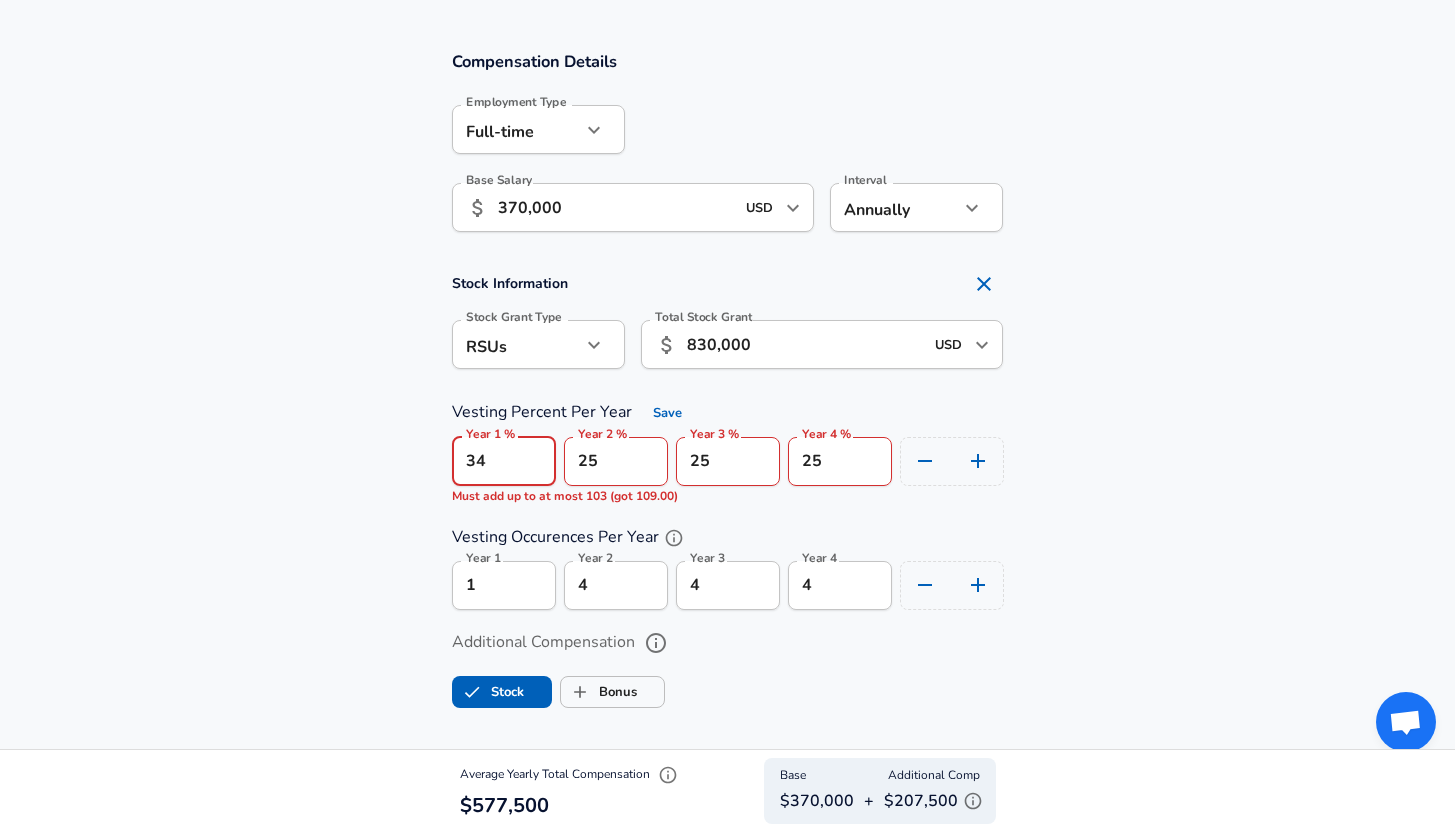 click on "34" at bounding box center [504, 461] 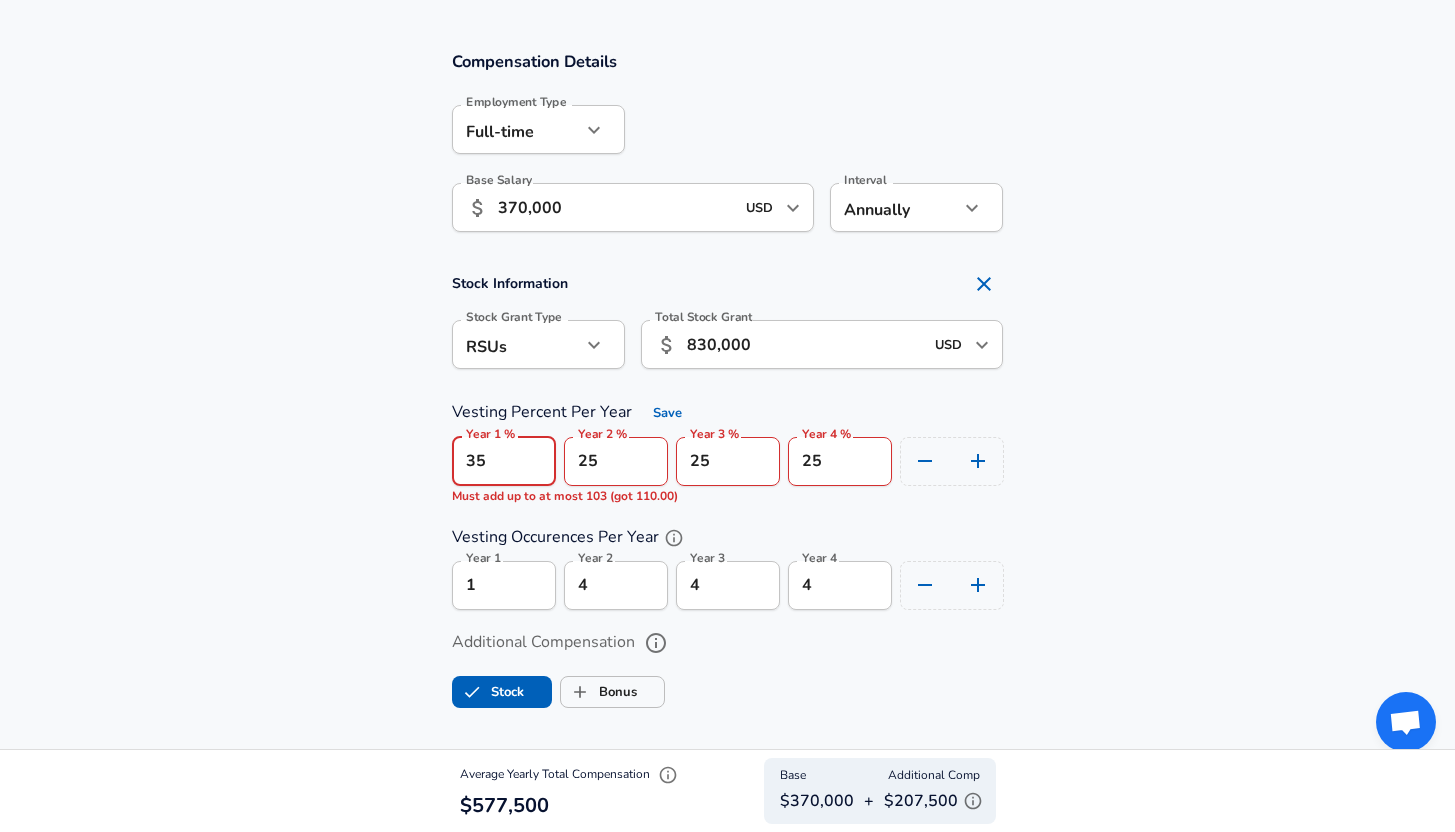 click on "35" at bounding box center (504, 461) 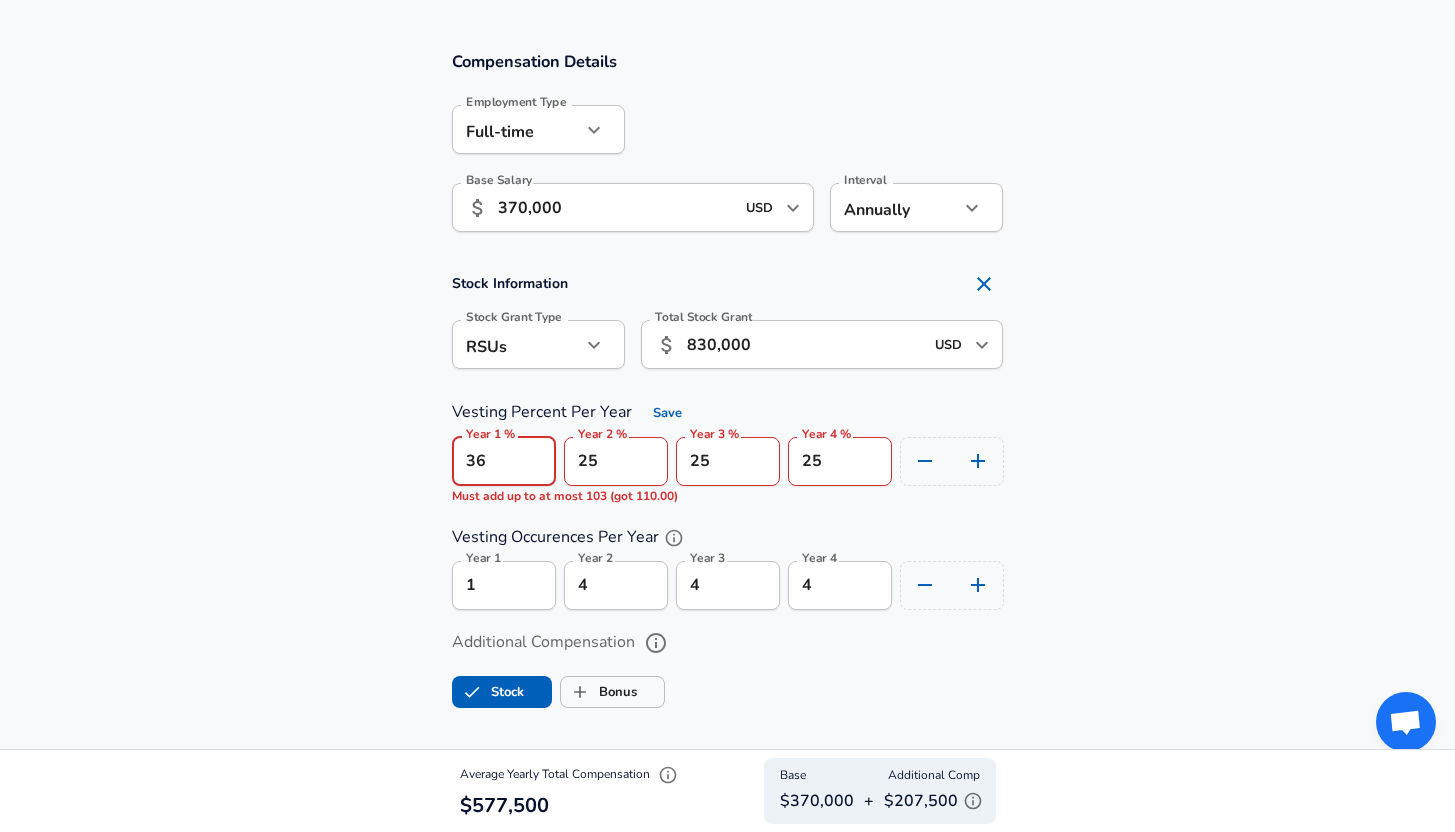 click on "36" at bounding box center [504, 461] 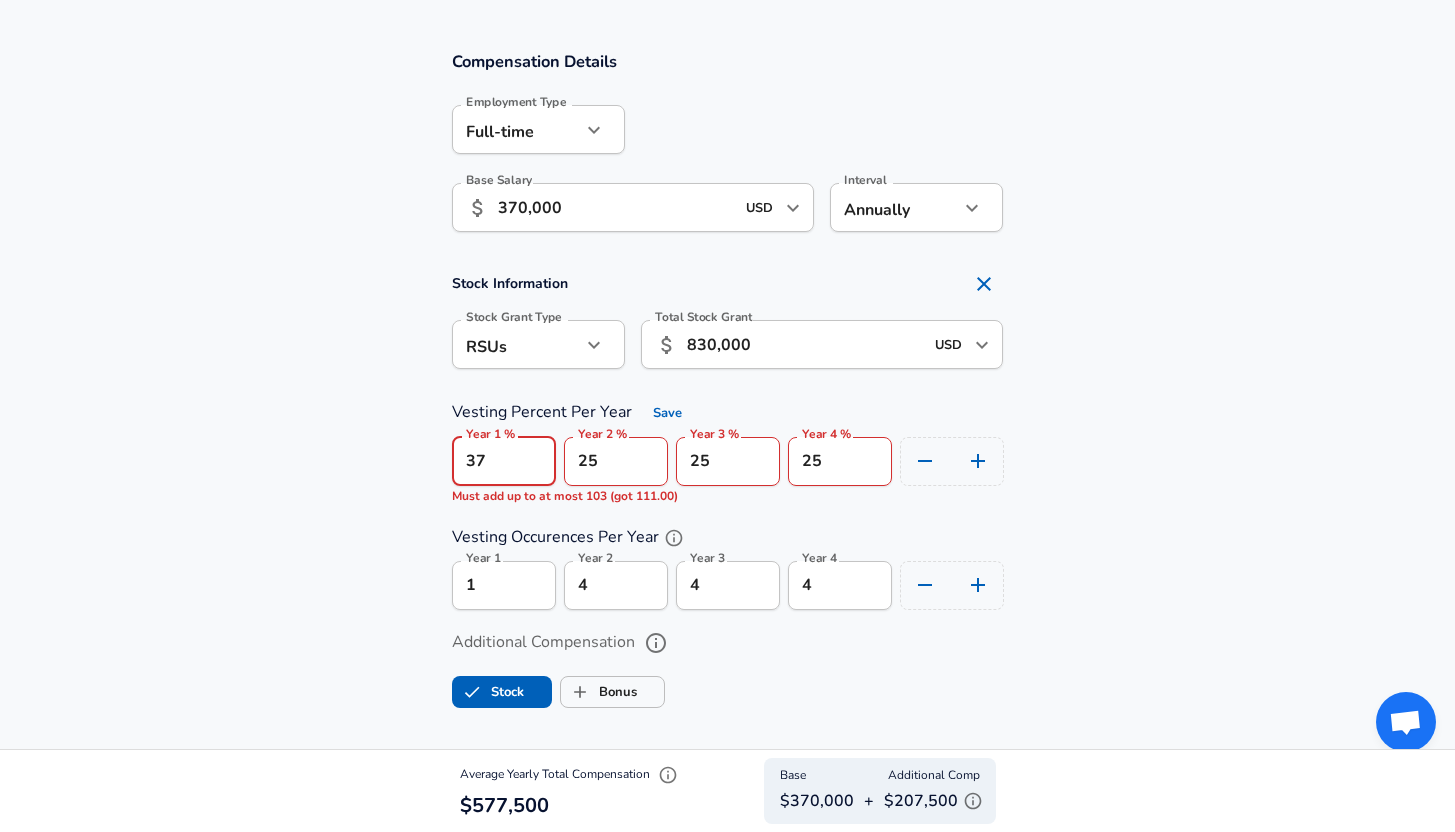 click on "37" at bounding box center [504, 461] 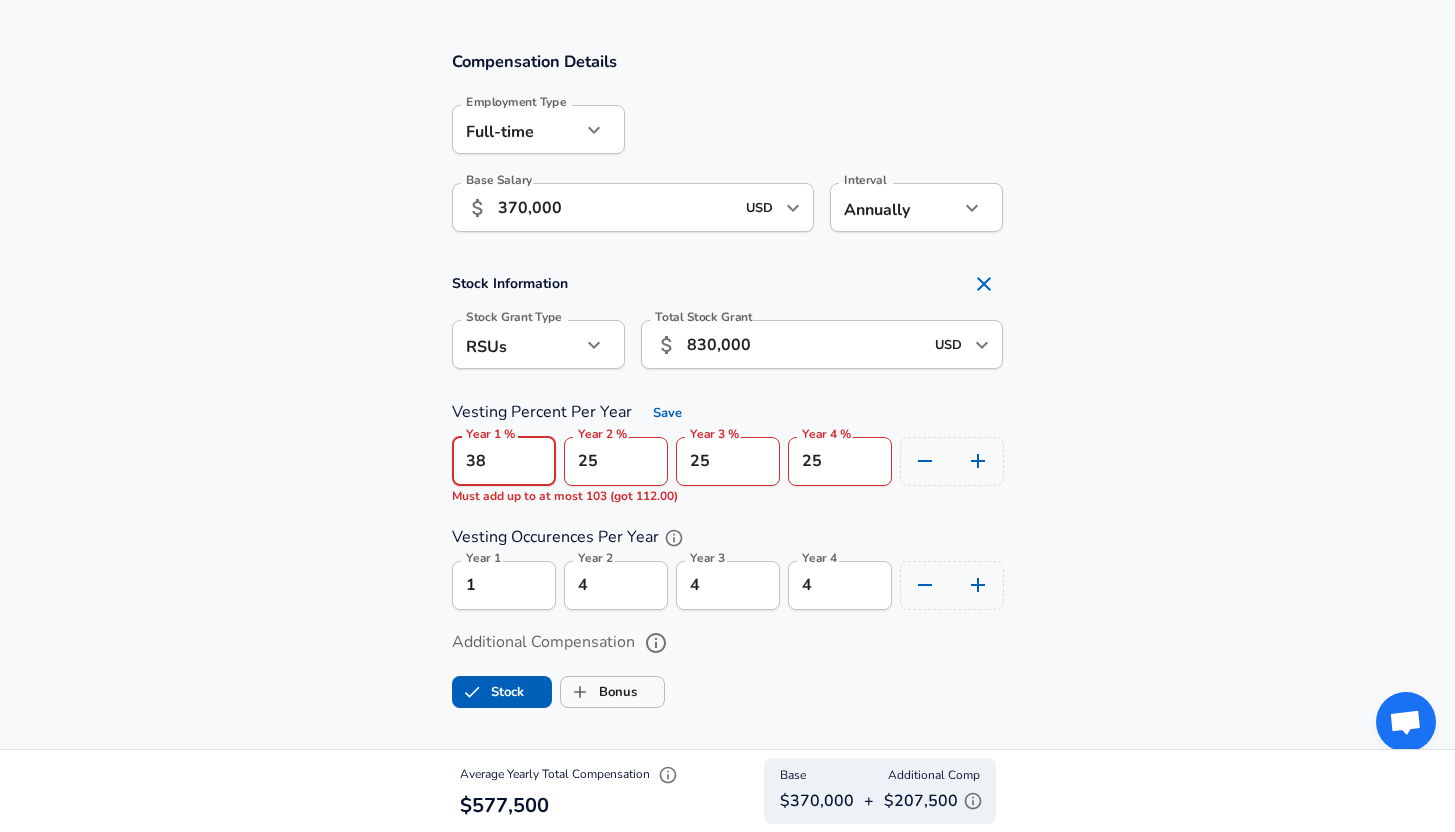 click on "38" at bounding box center (504, 461) 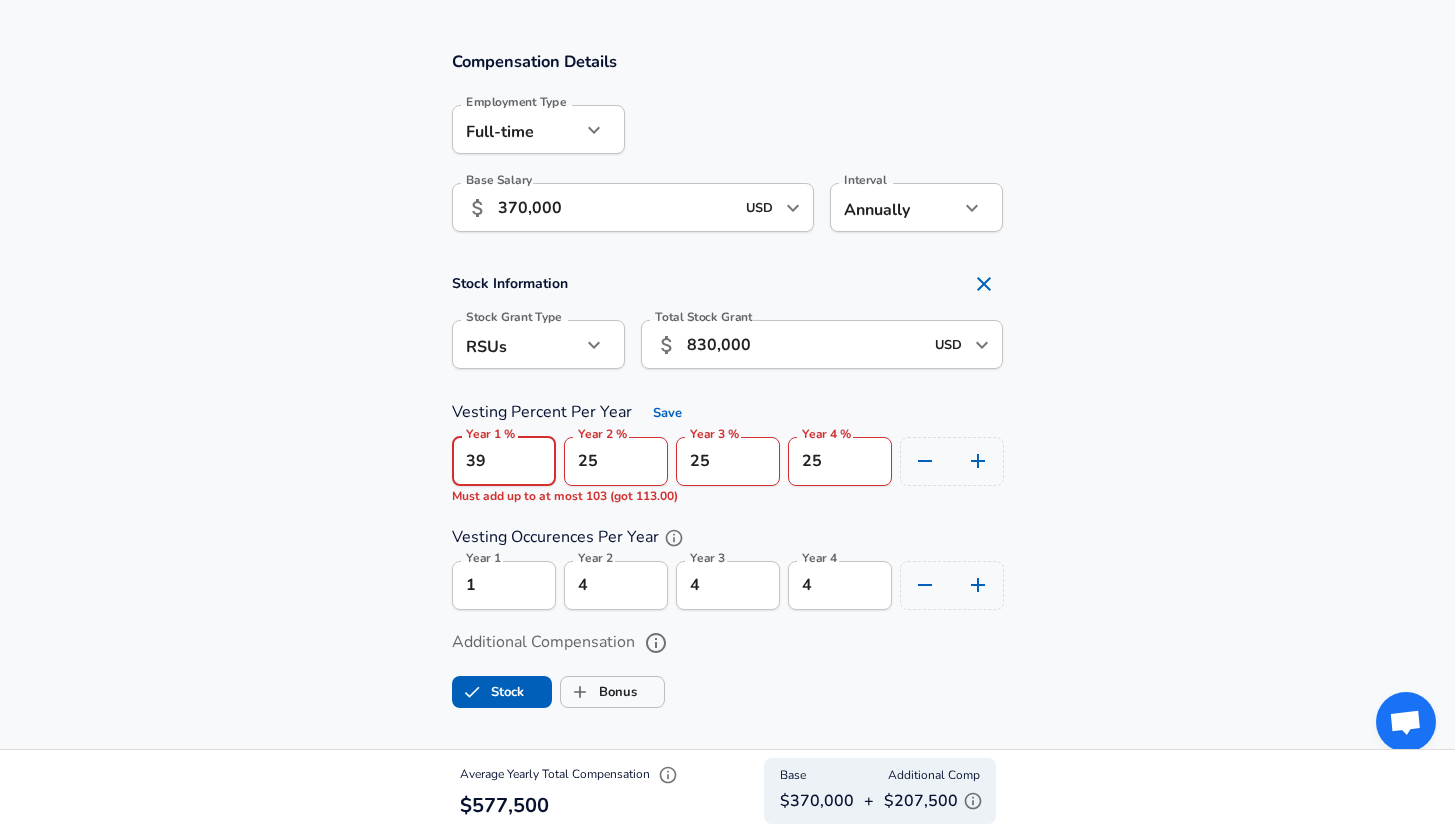 click on "39" at bounding box center (504, 461) 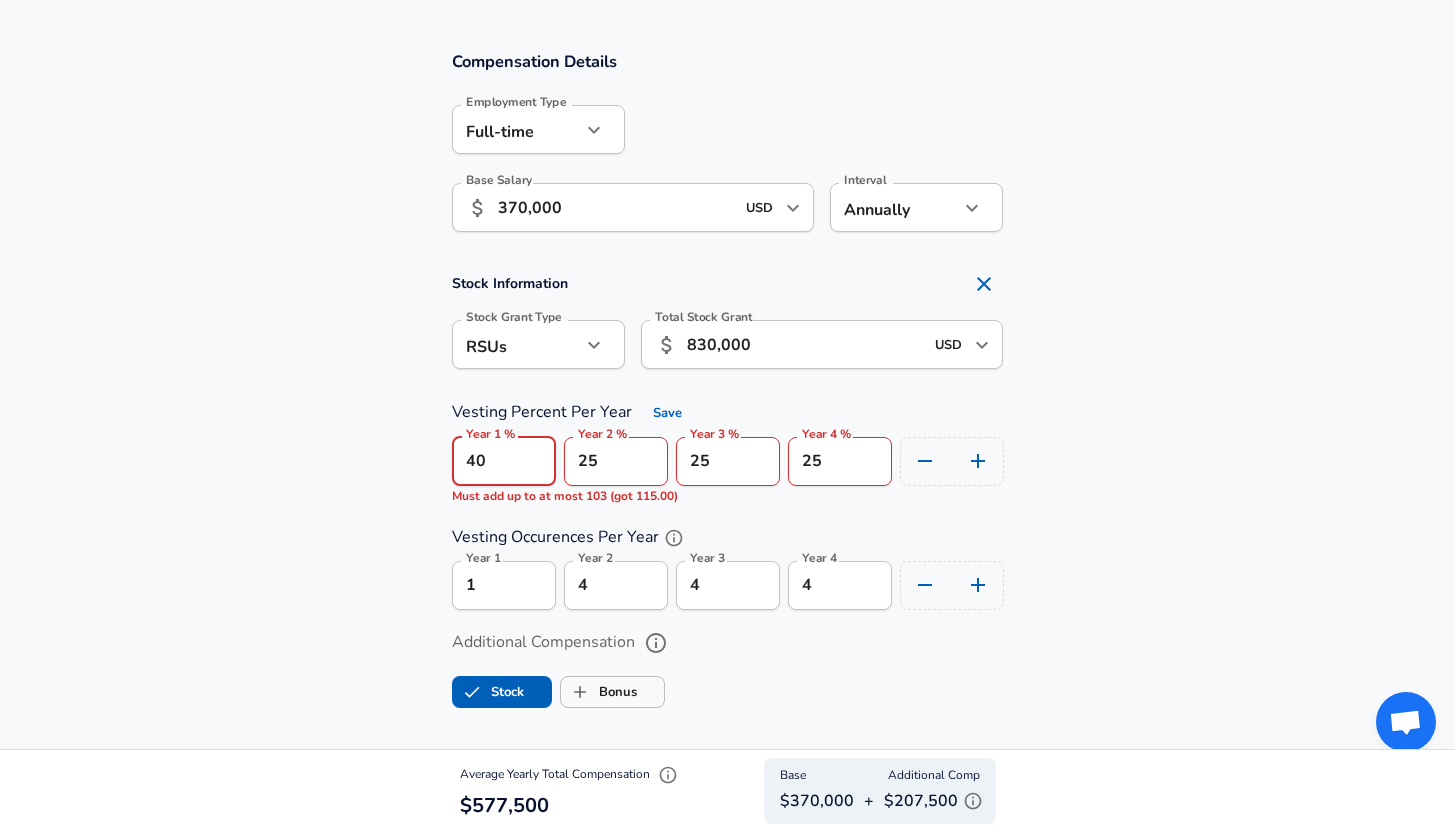 type on "40" 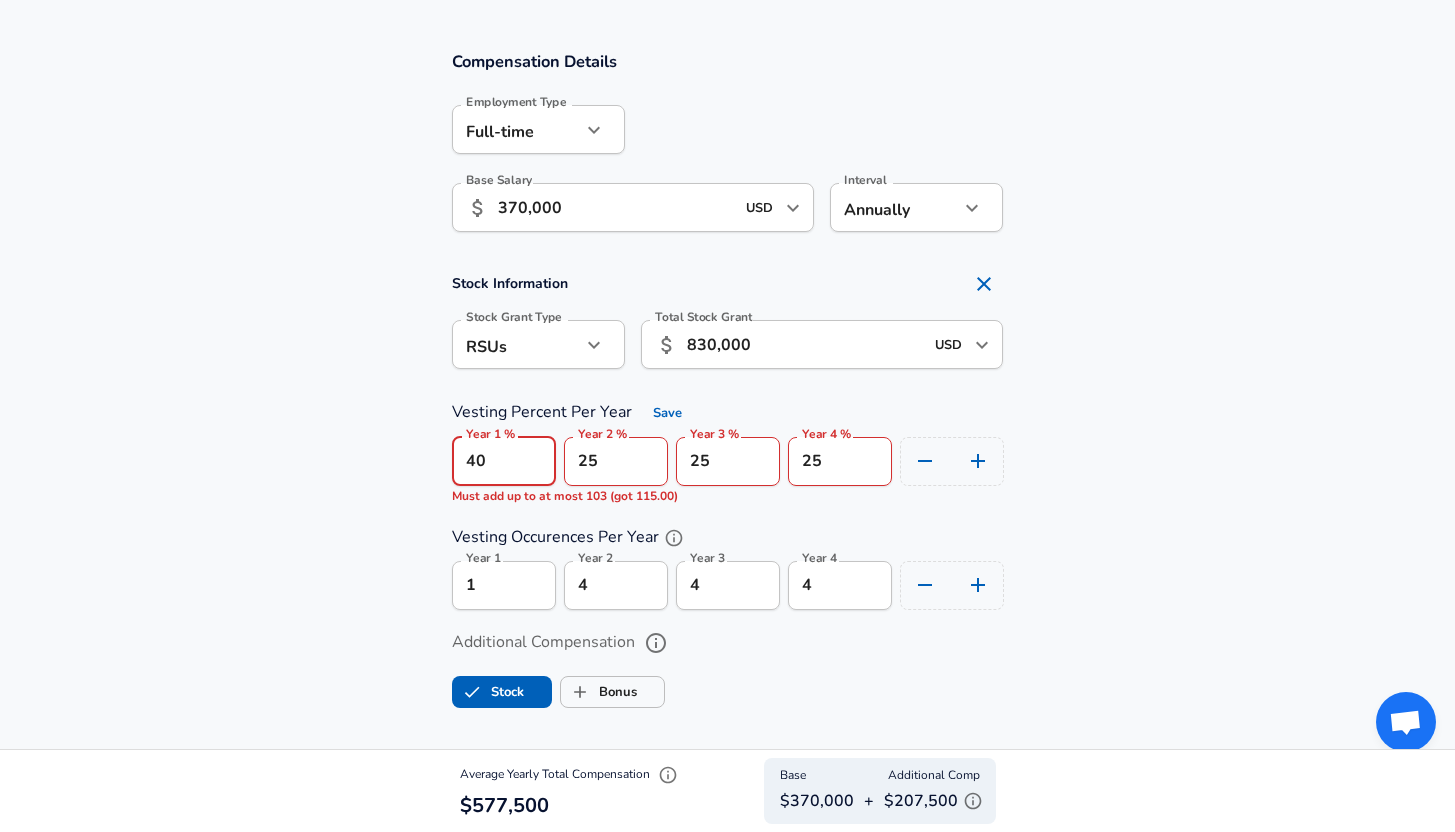 click on "40" at bounding box center (504, 461) 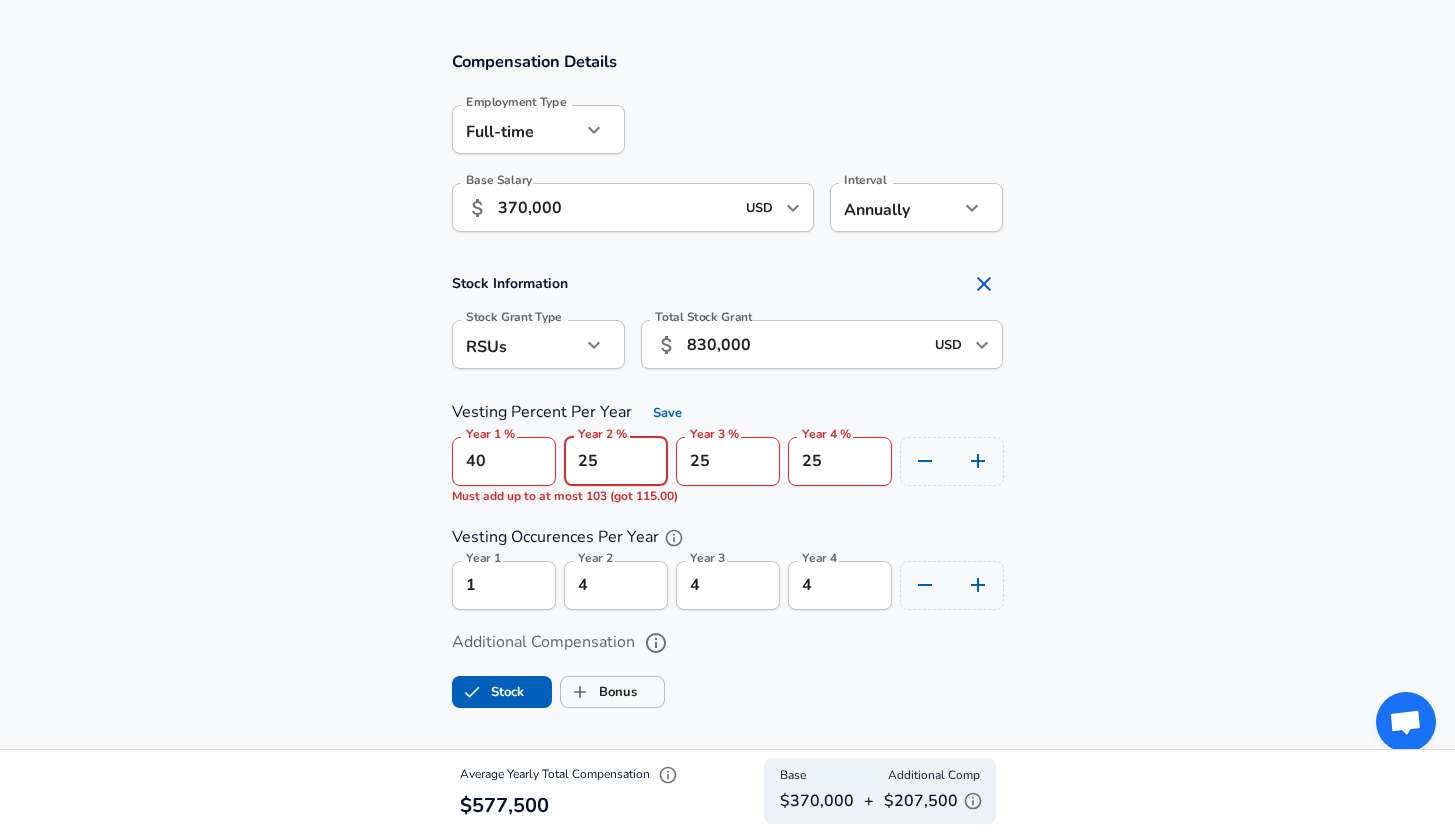 scroll, scrollTop: 0, scrollLeft: 0, axis: both 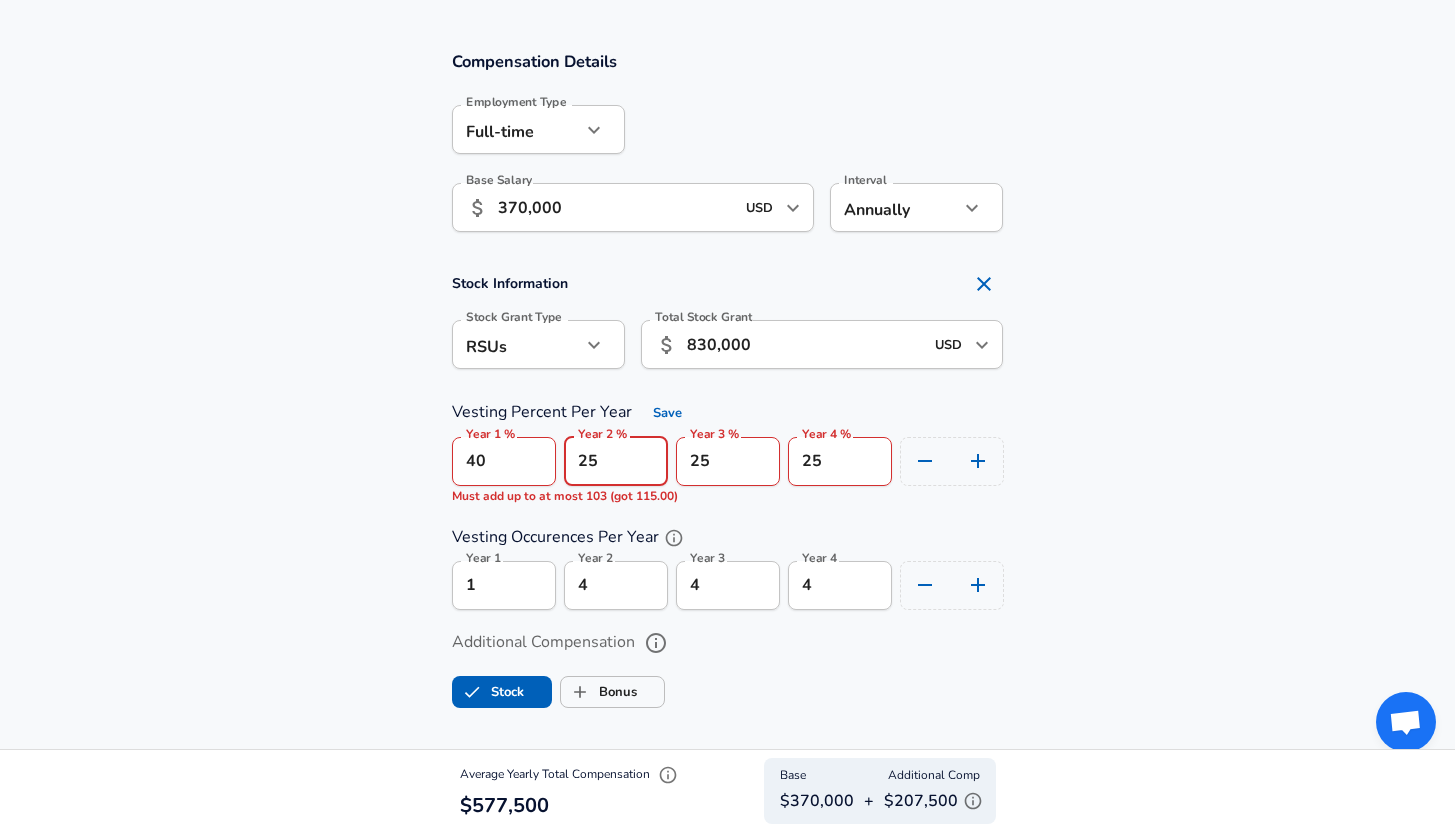 drag, startPoint x: 603, startPoint y: 473, endPoint x: 542, endPoint y: 465, distance: 61.522354 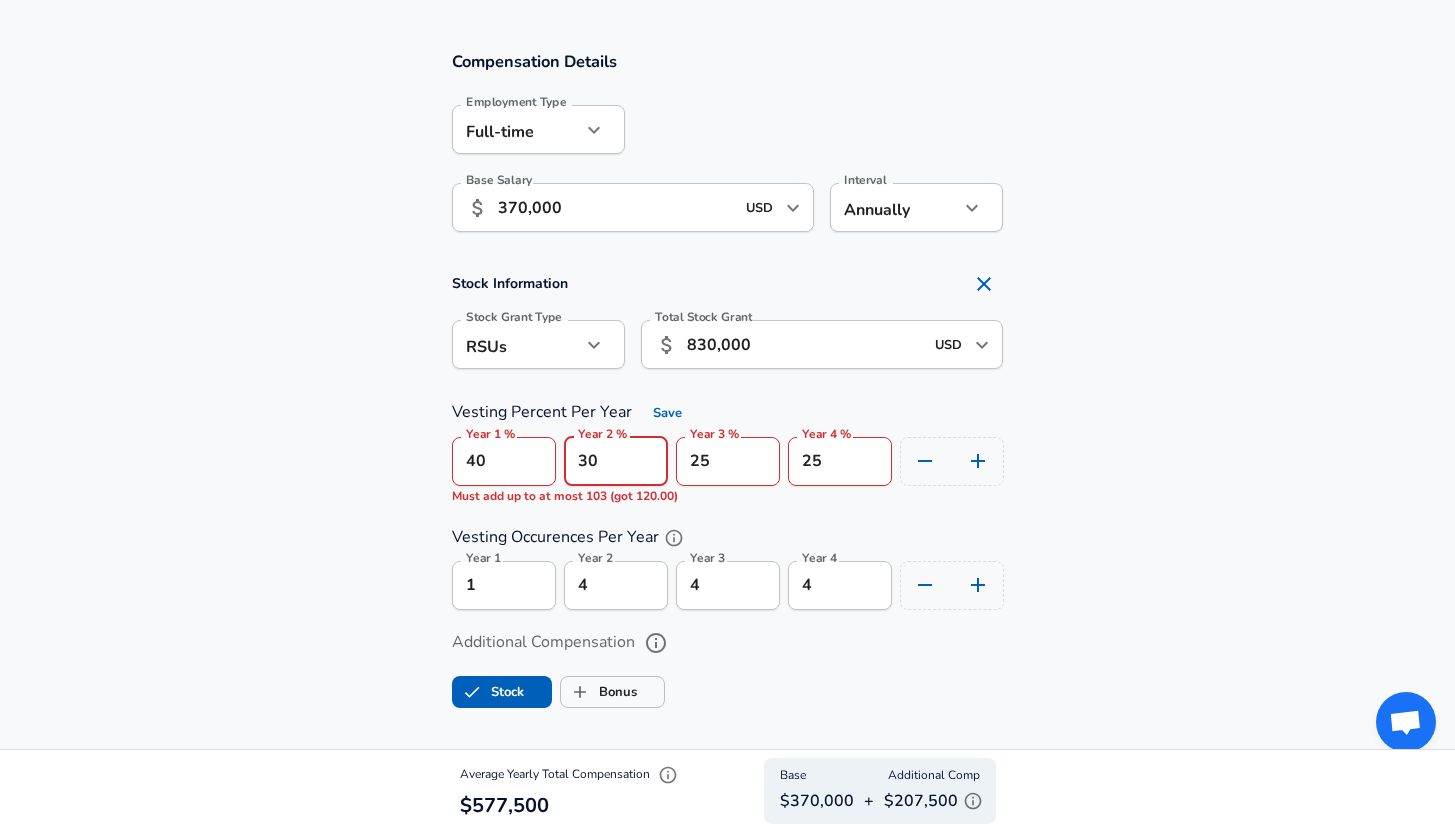 type on "30" 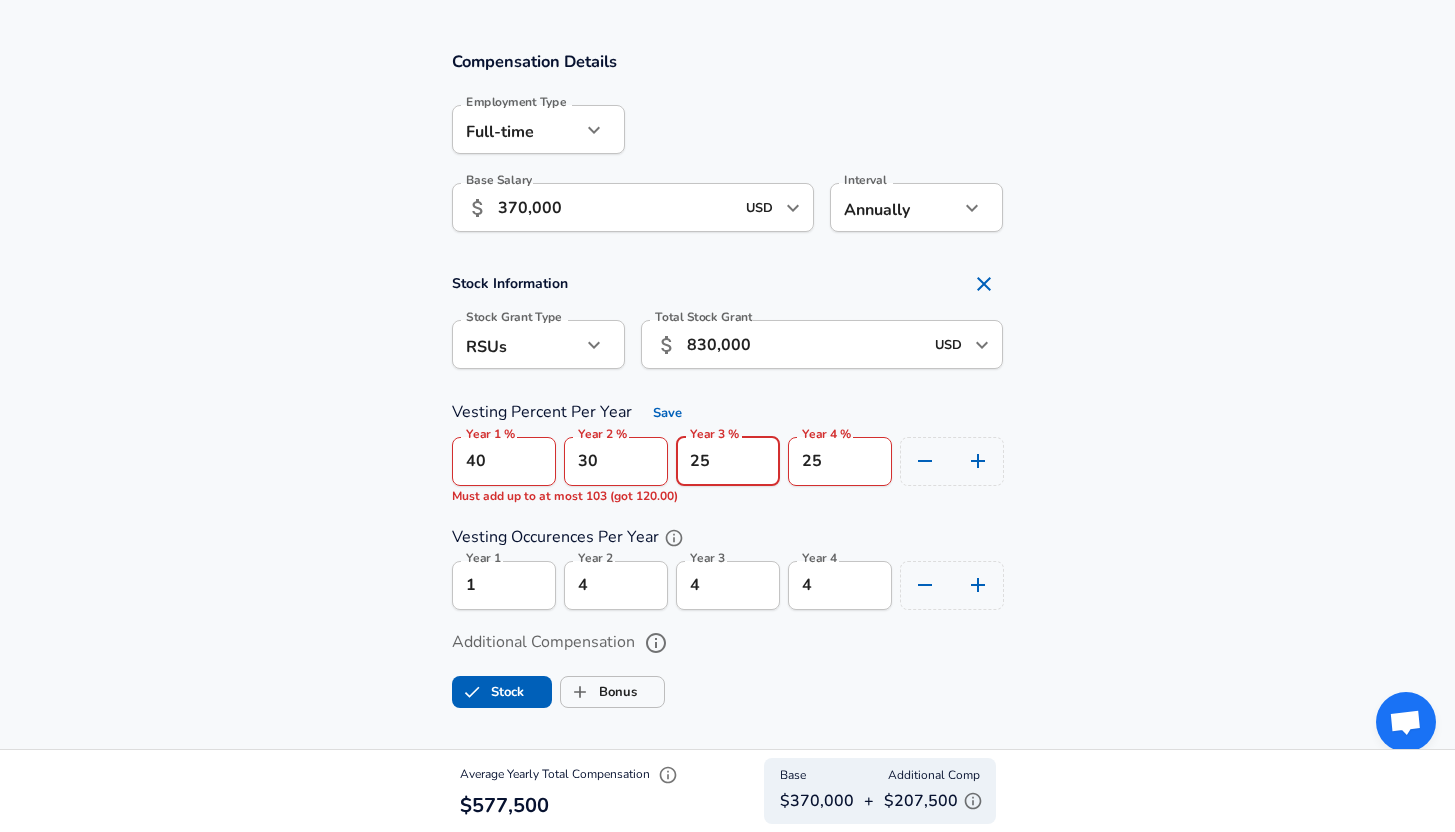 click on "25" at bounding box center (728, 461) 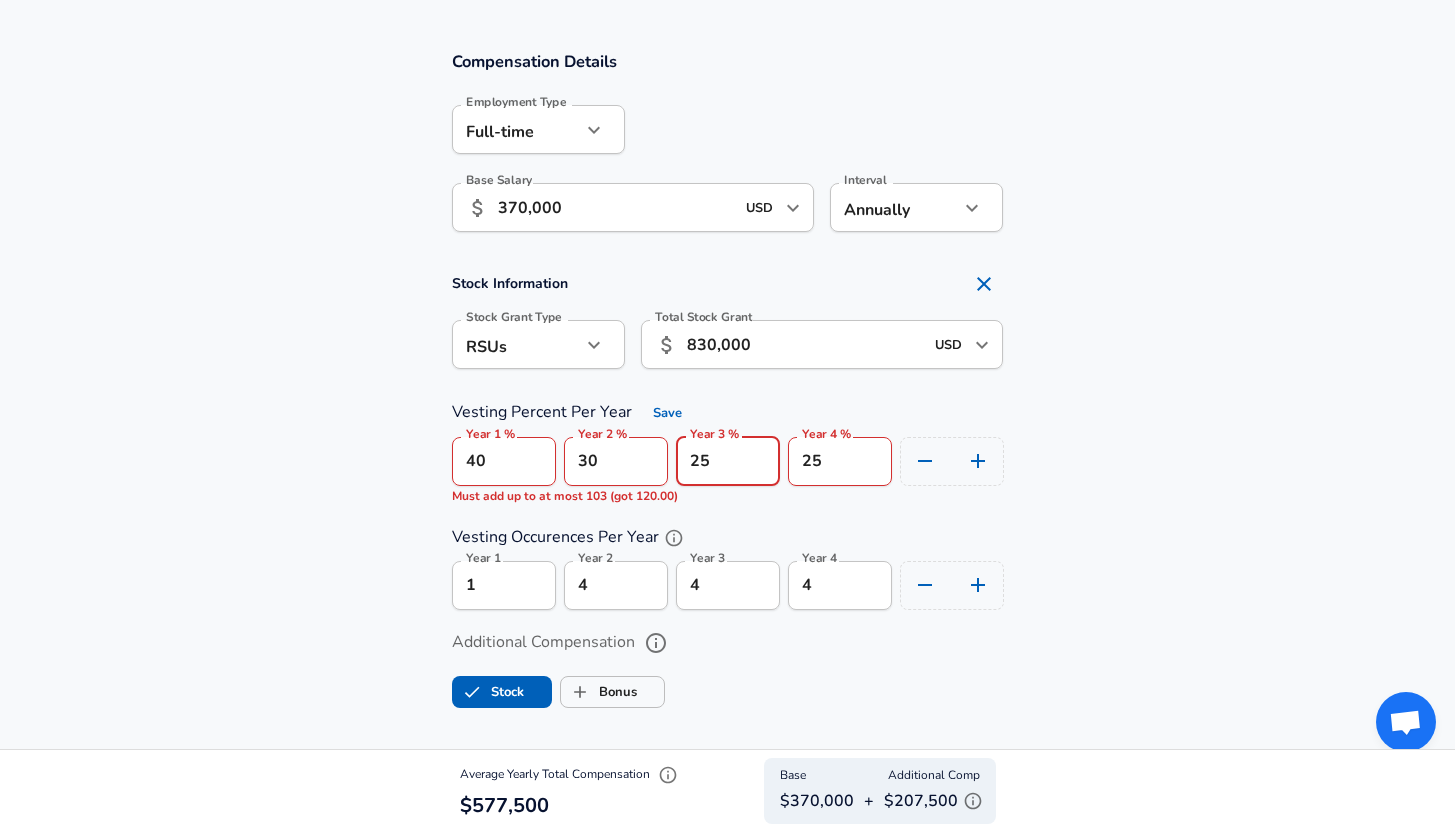 scroll, scrollTop: 0, scrollLeft: 0, axis: both 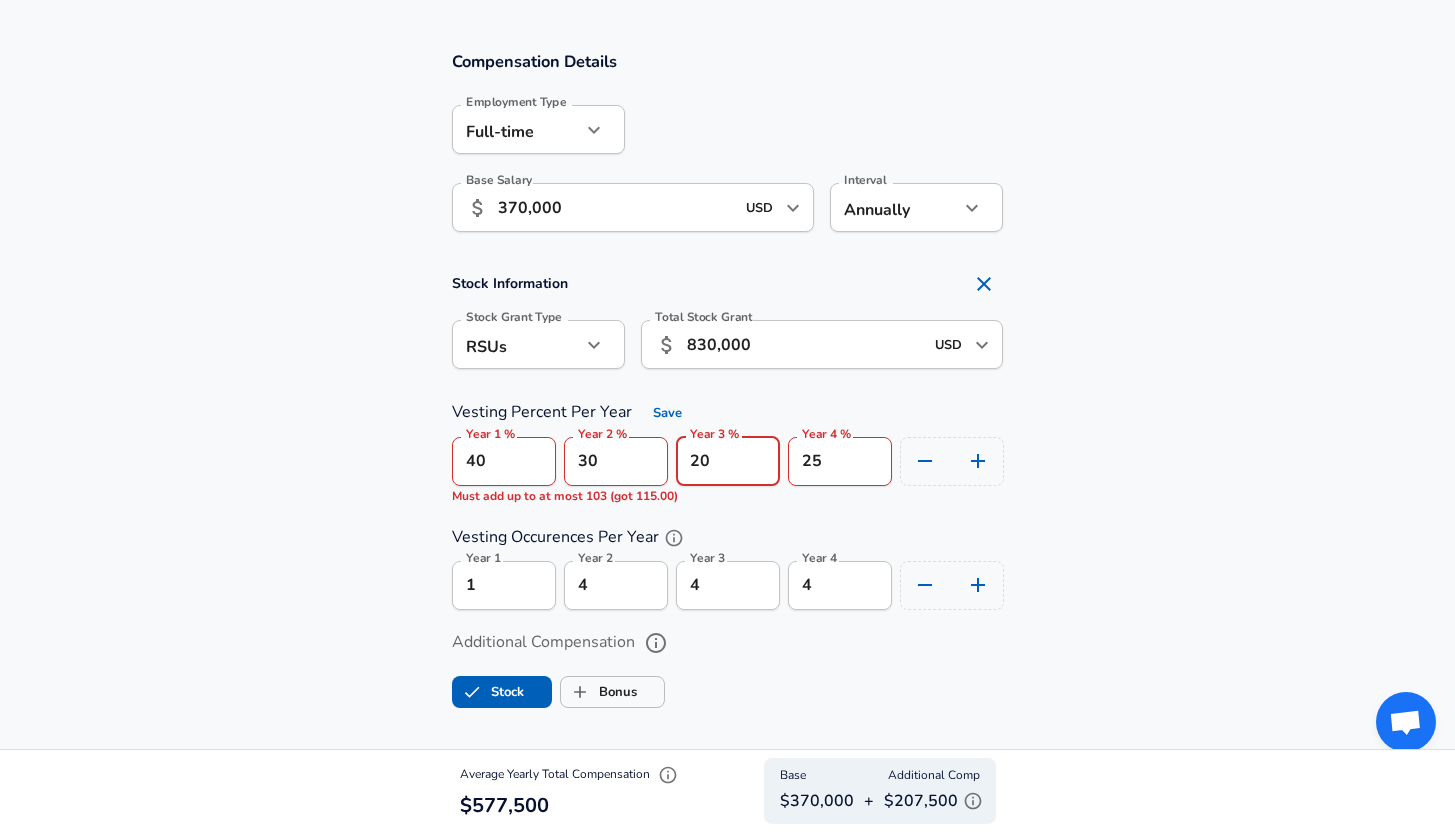 type on "20" 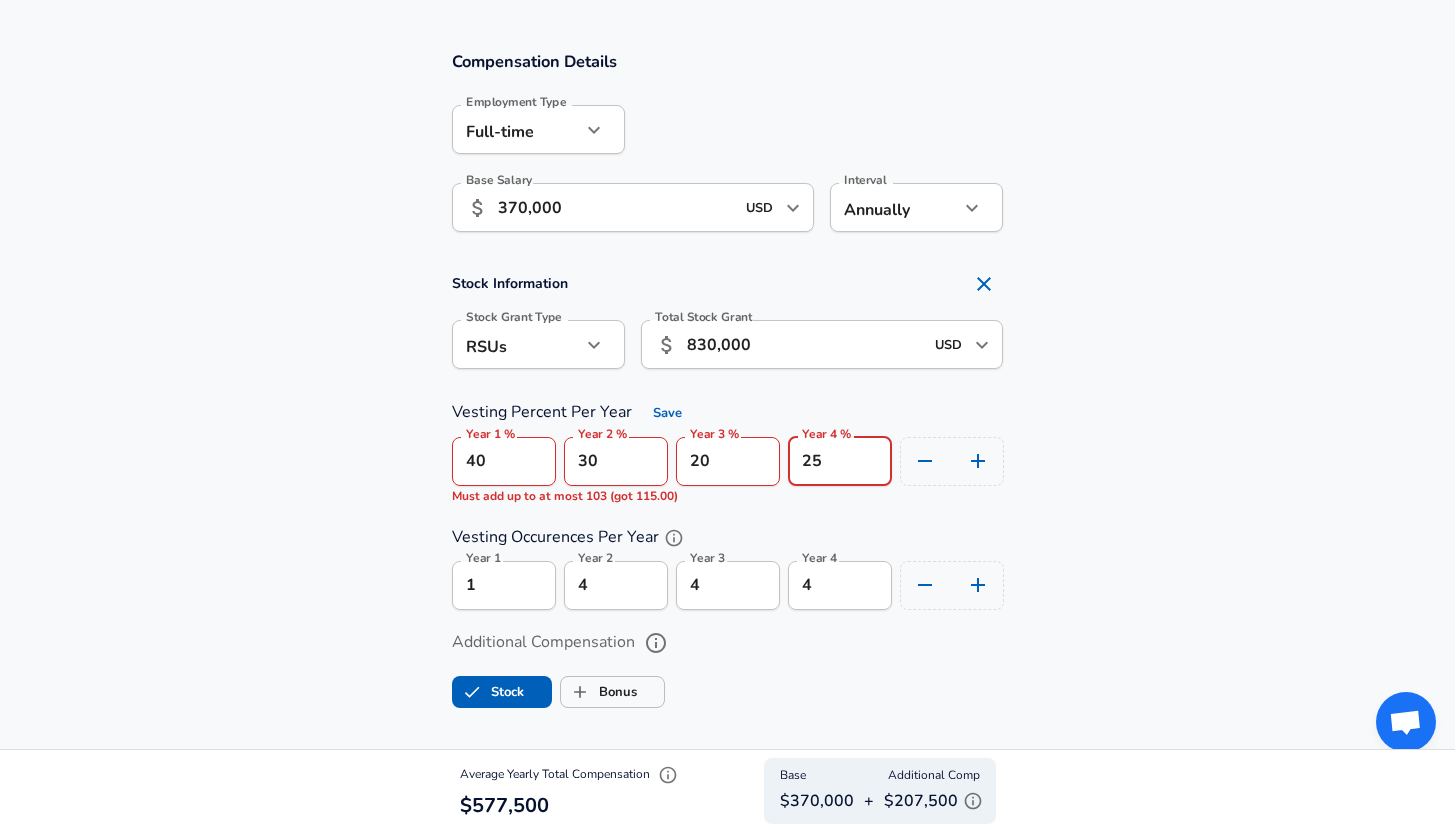 click on "25" at bounding box center (840, 461) 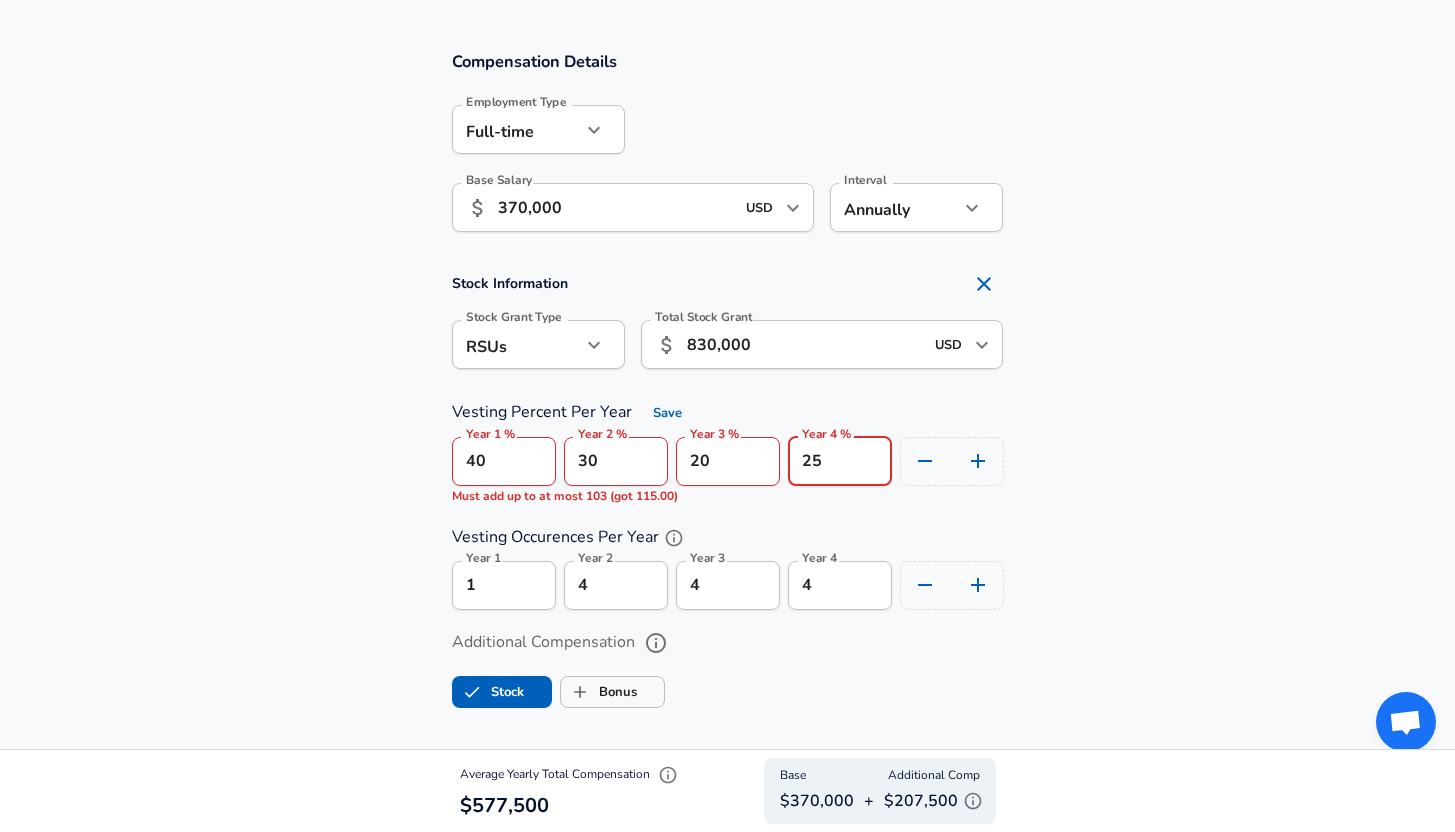 click on "25" at bounding box center [840, 461] 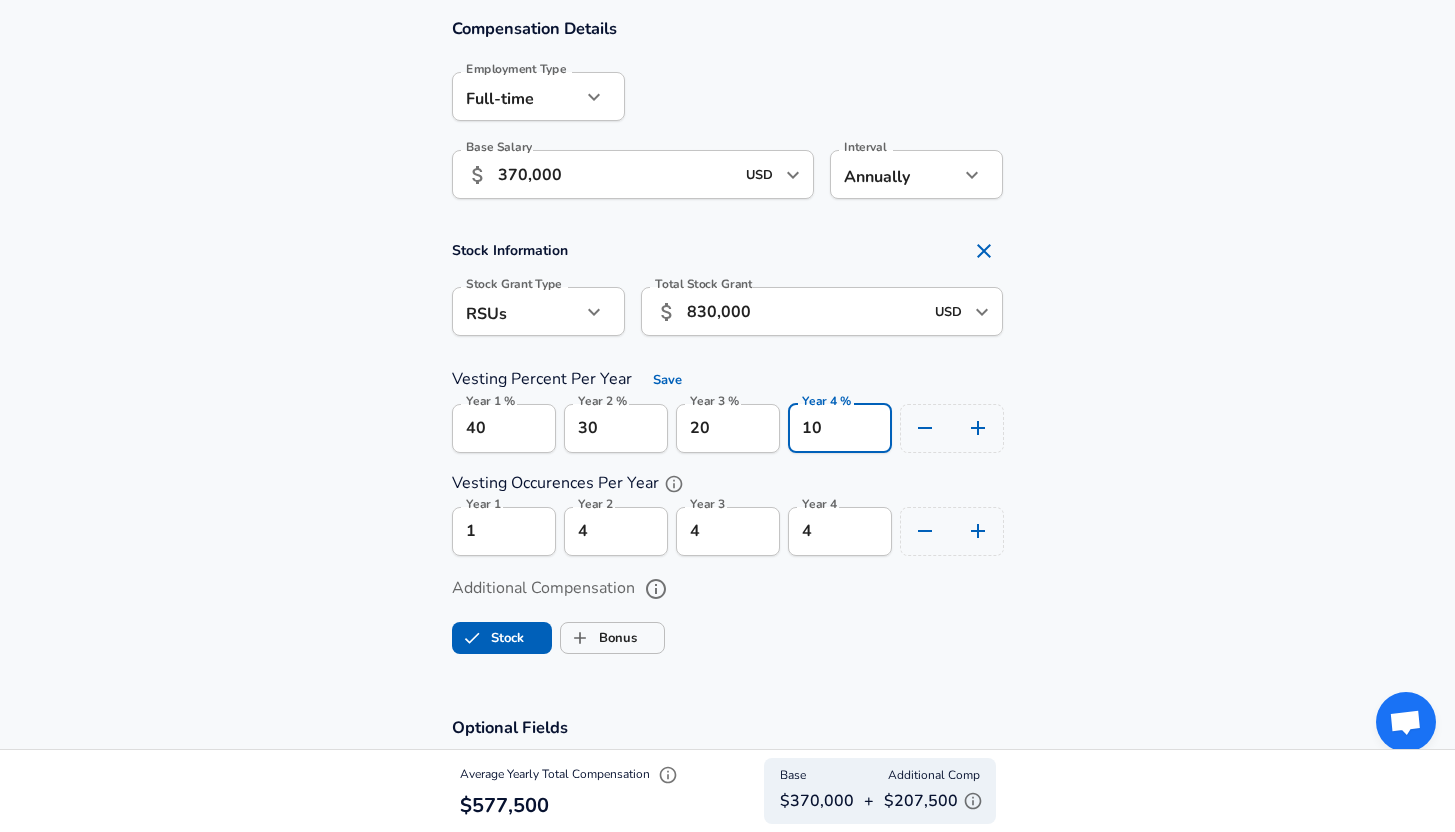 scroll, scrollTop: 1298, scrollLeft: 0, axis: vertical 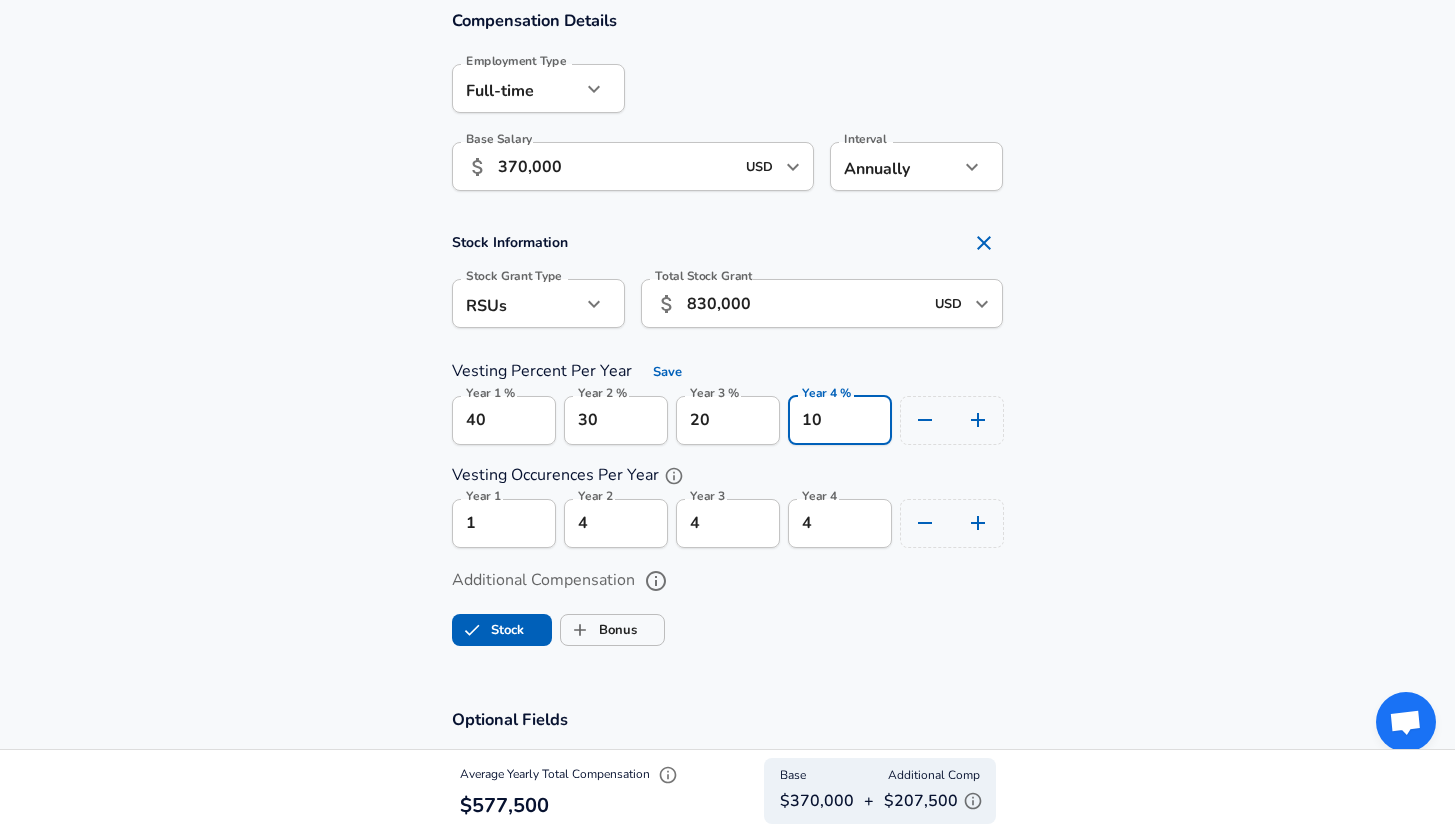 type on "10" 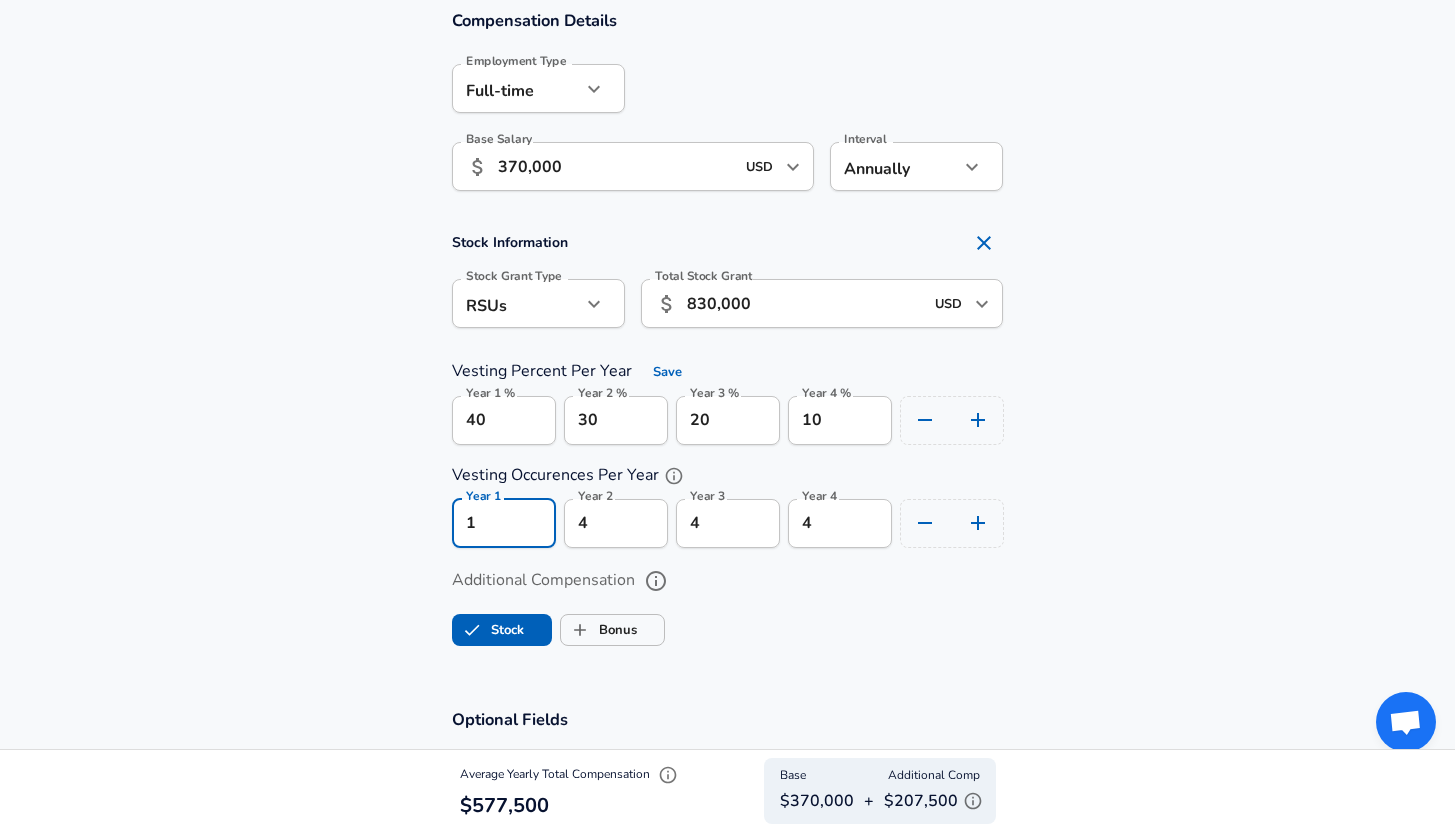 scroll, scrollTop: 0, scrollLeft: 0, axis: both 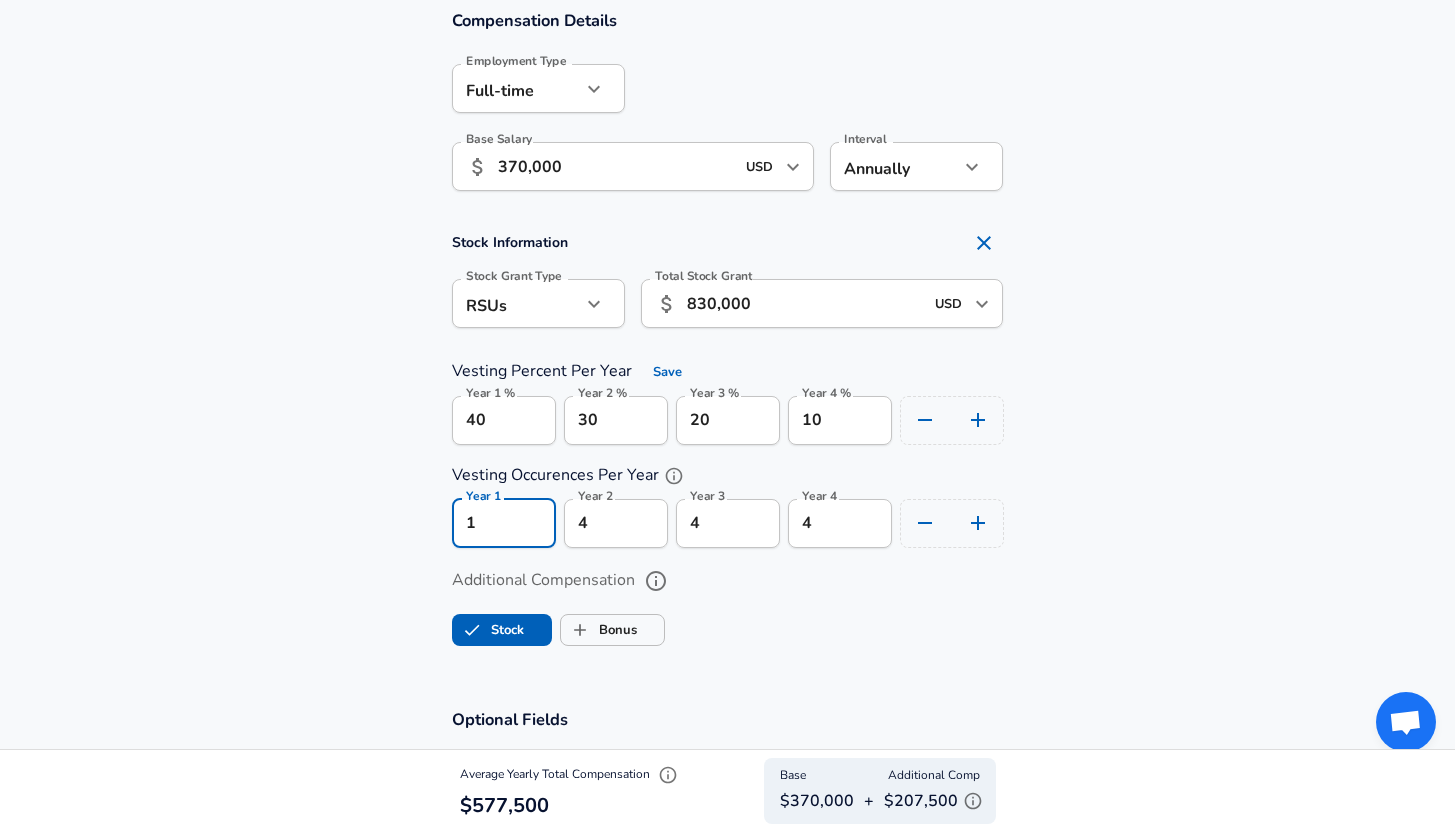 drag, startPoint x: 518, startPoint y: 533, endPoint x: 381, endPoint y: 522, distance: 137.4409 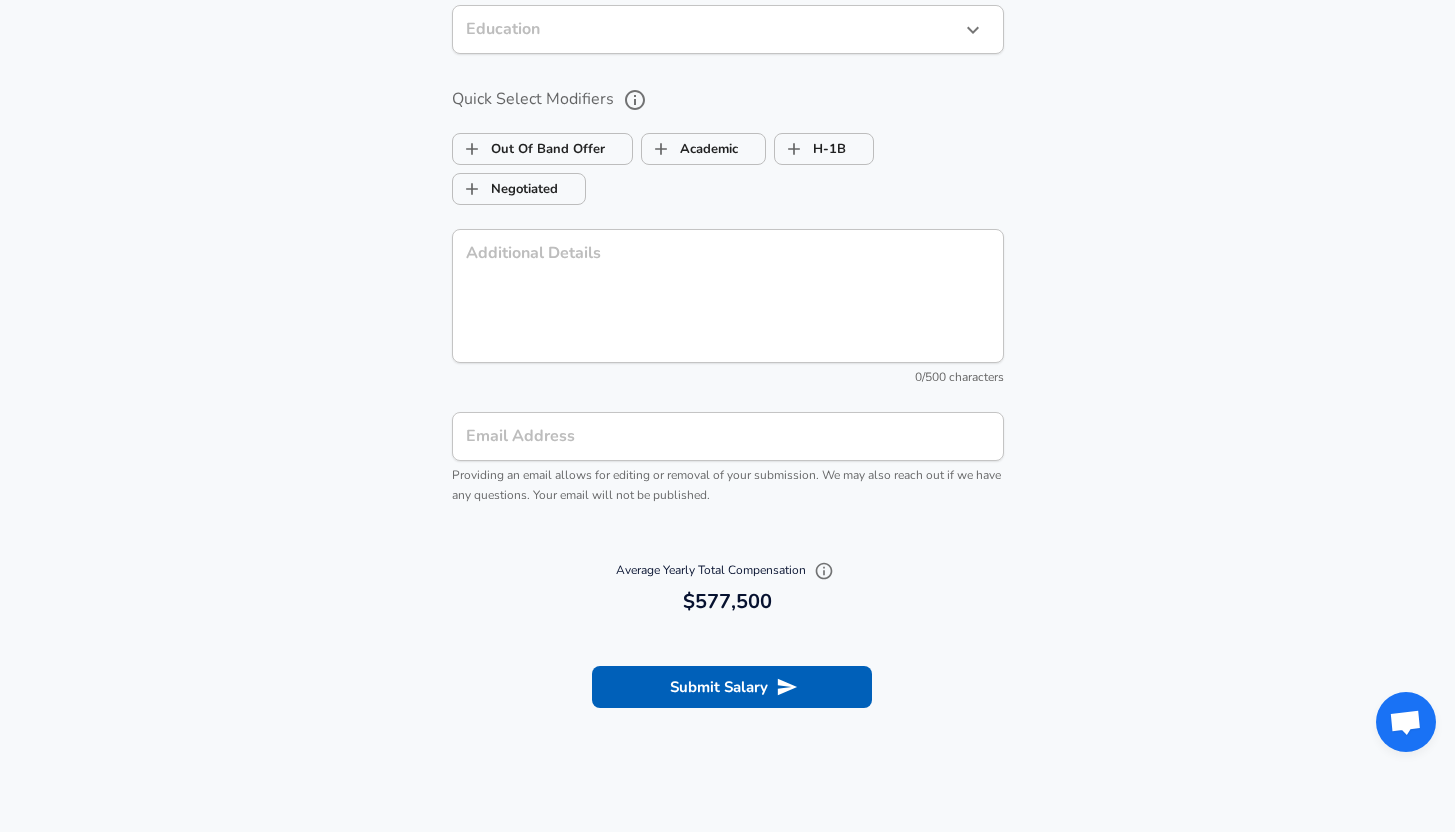 scroll, scrollTop: 2131, scrollLeft: 0, axis: vertical 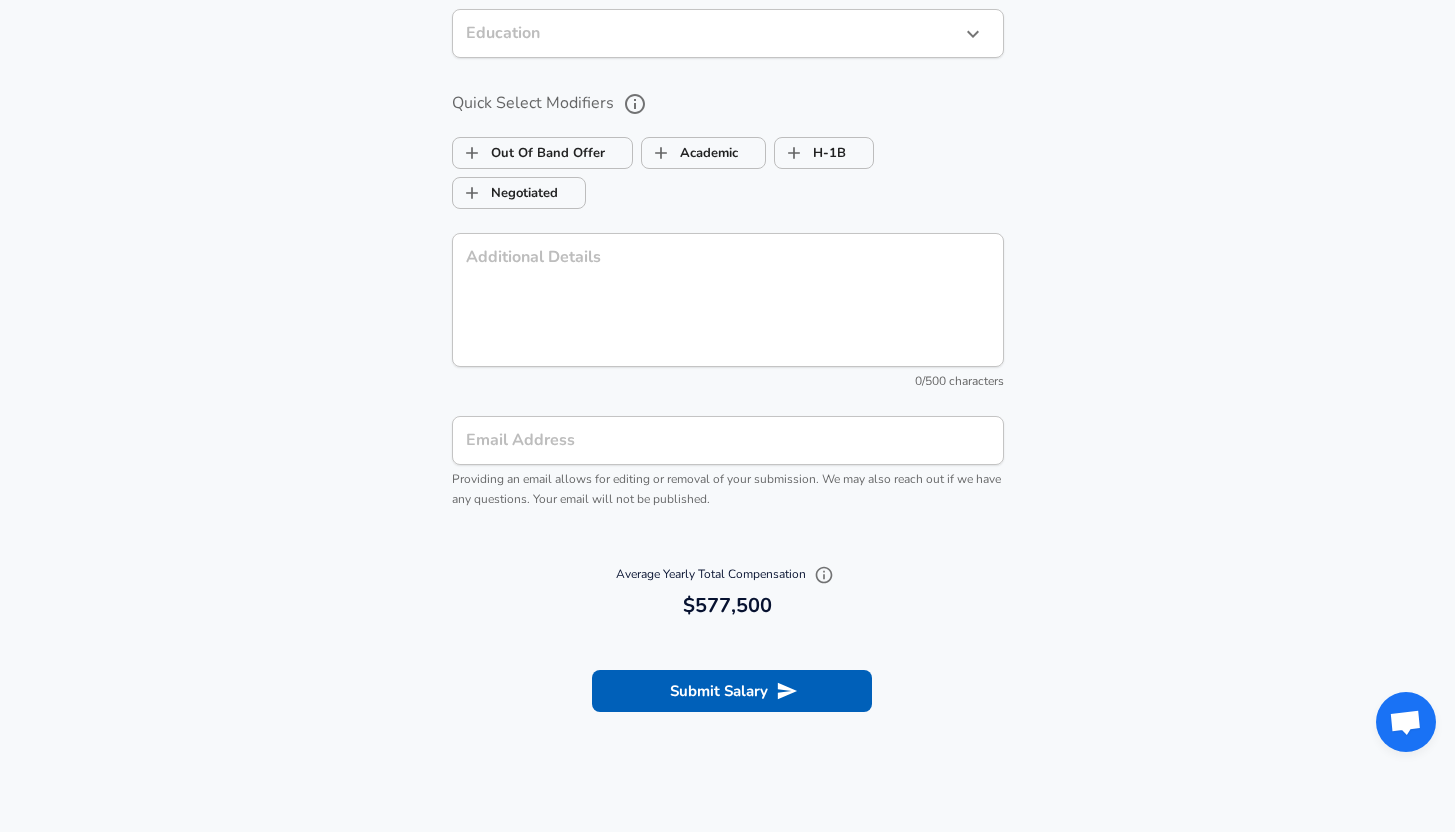 type on "4" 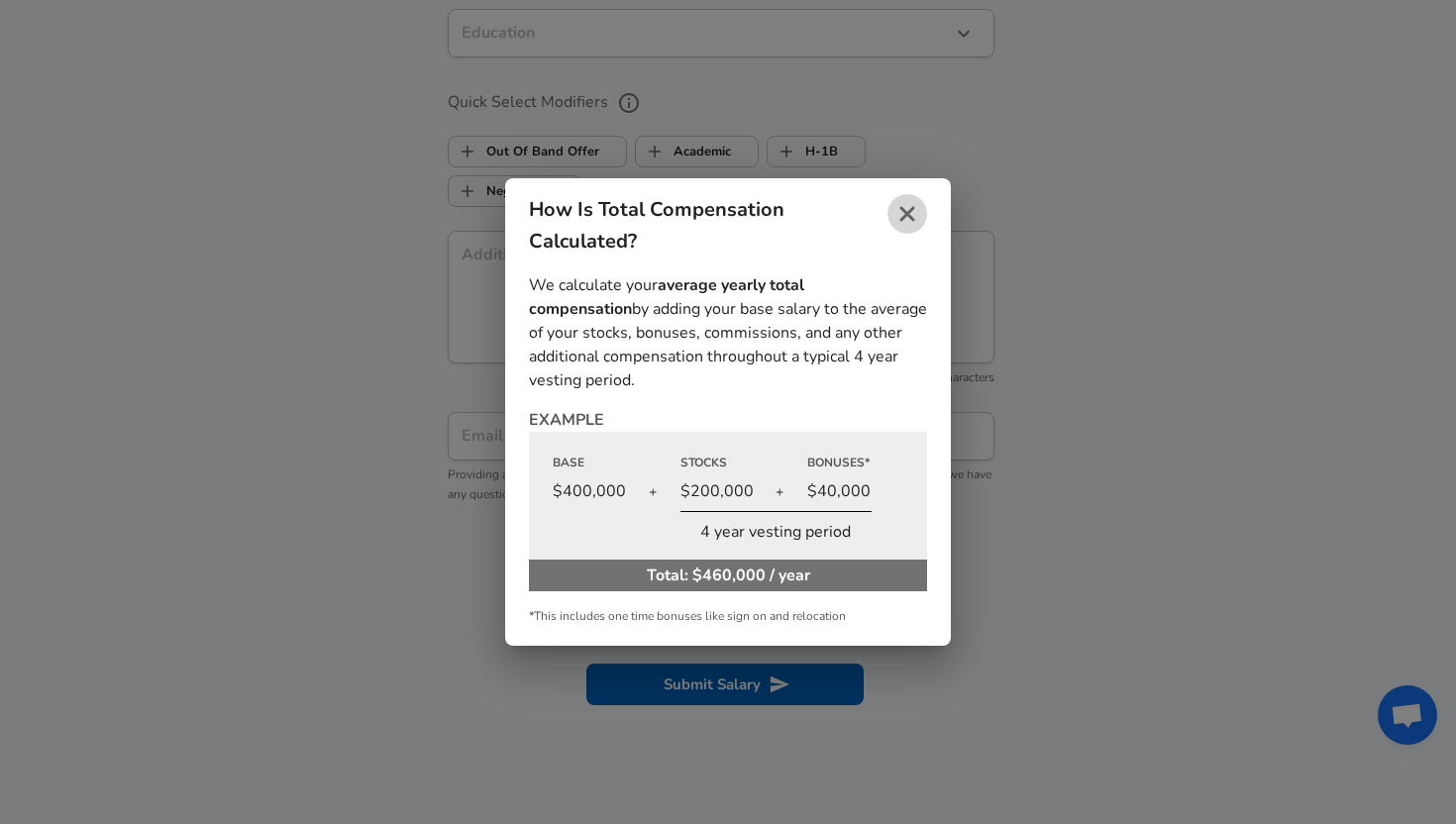 click 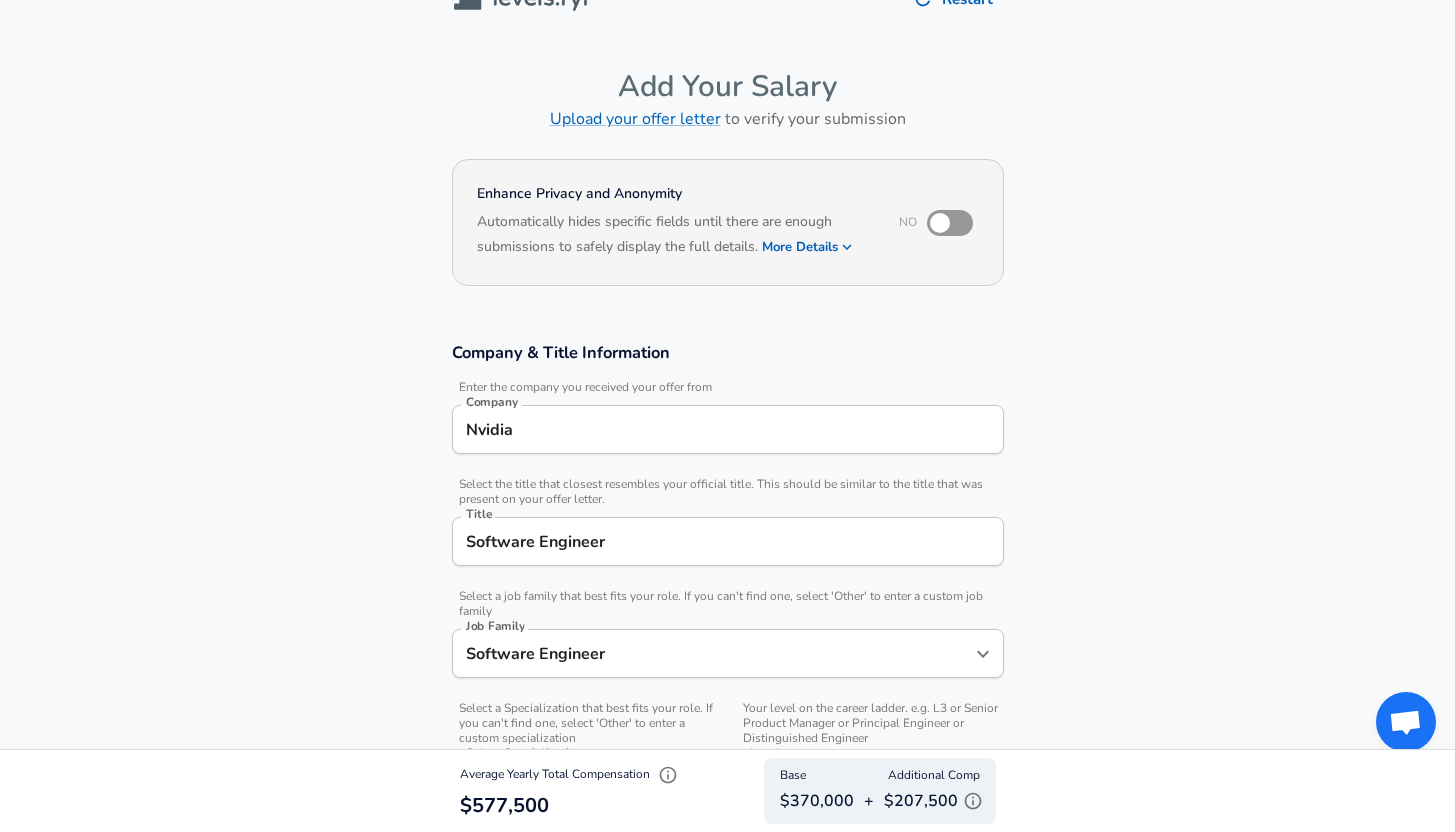 scroll, scrollTop: 0, scrollLeft: 0, axis: both 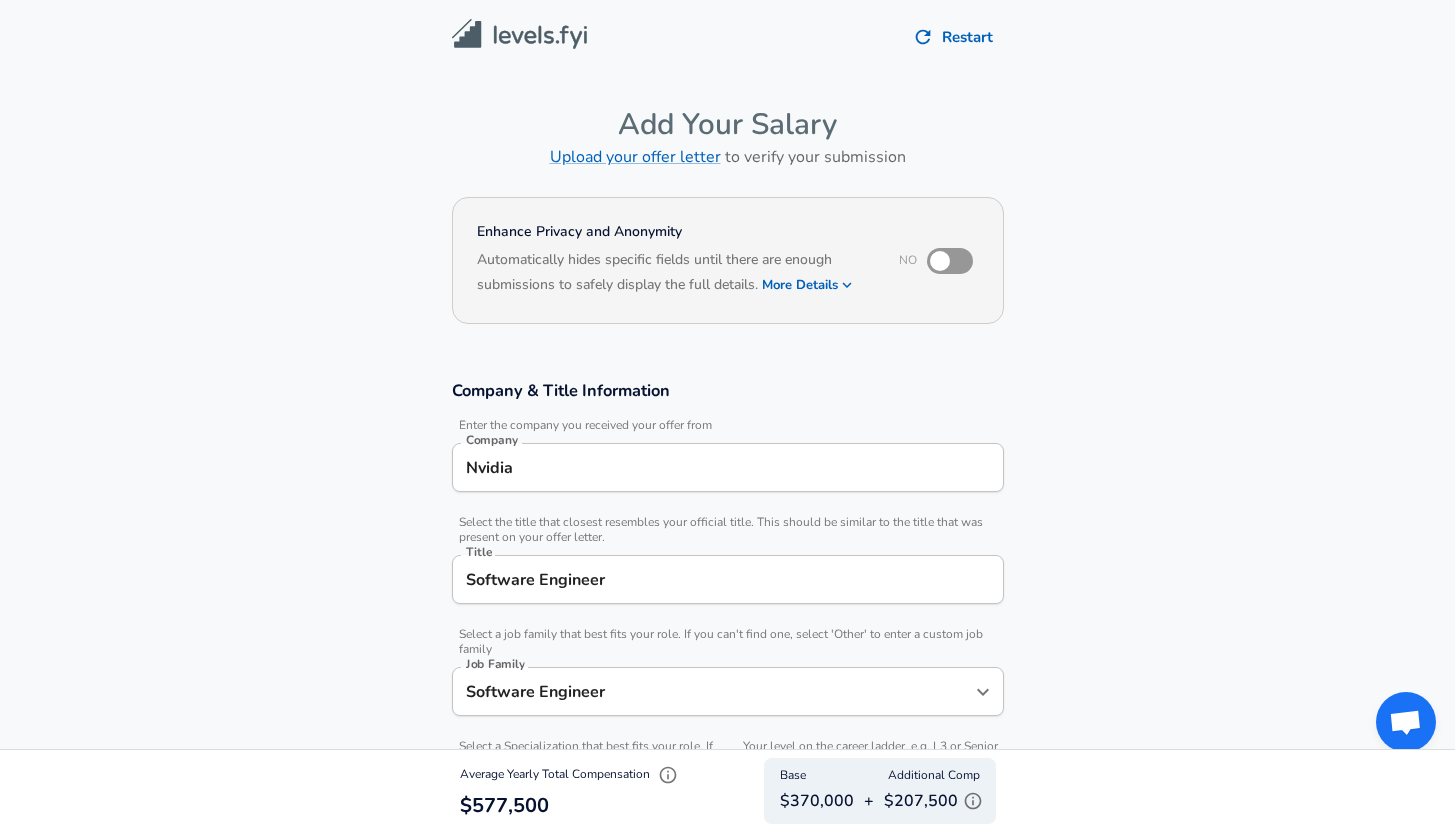 click at bounding box center [940, 261] 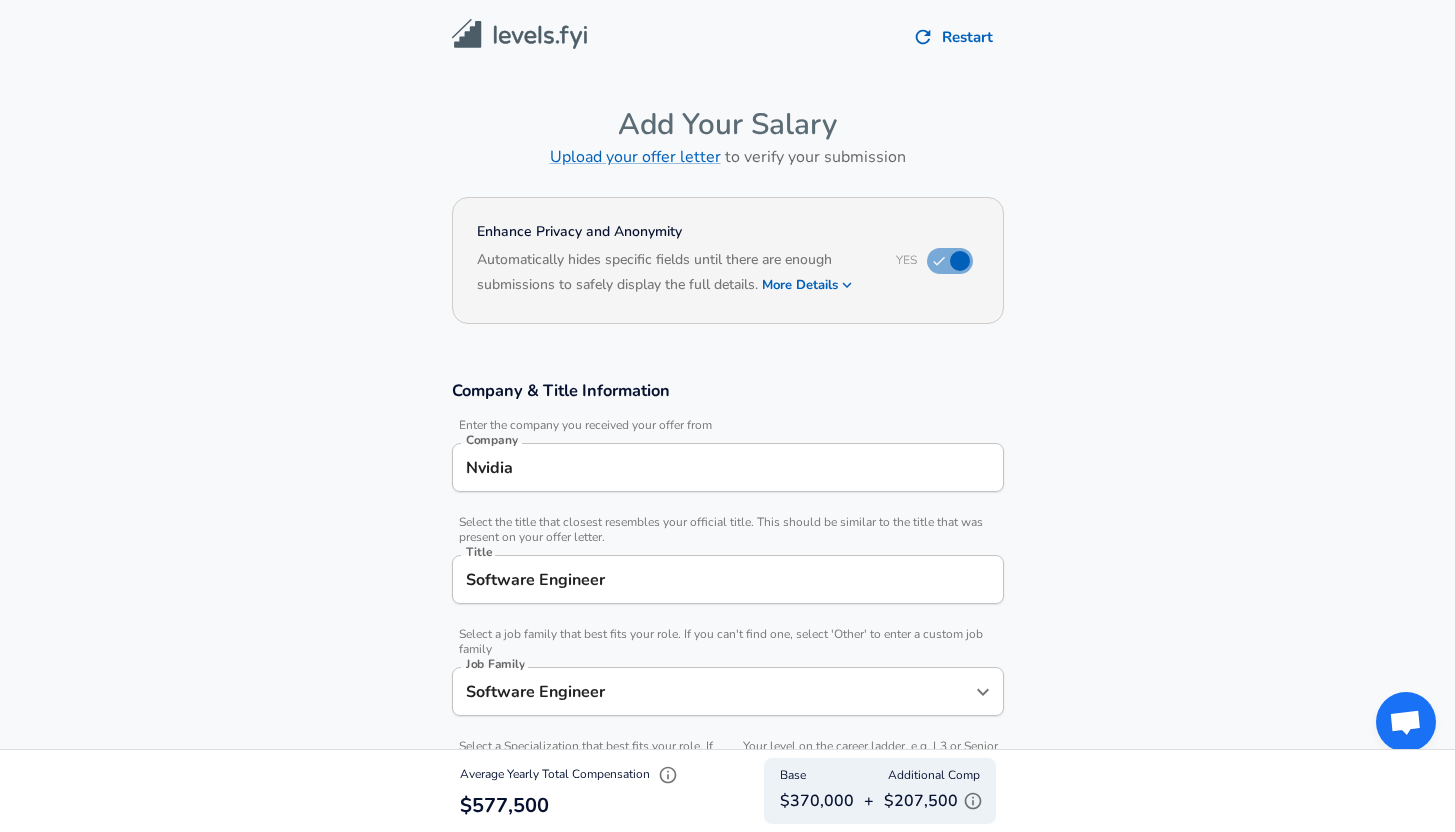 click 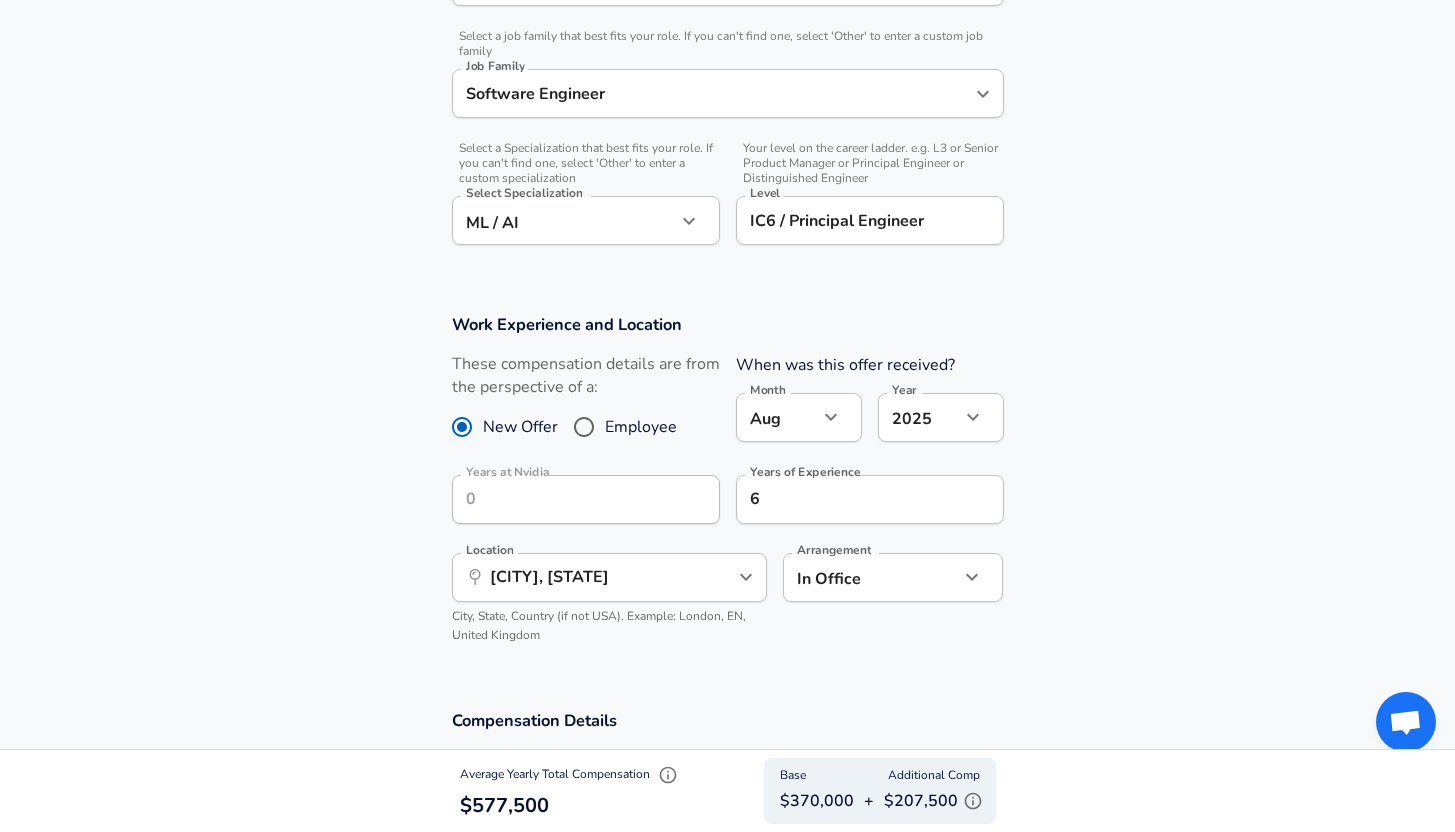 scroll, scrollTop: 682, scrollLeft: 0, axis: vertical 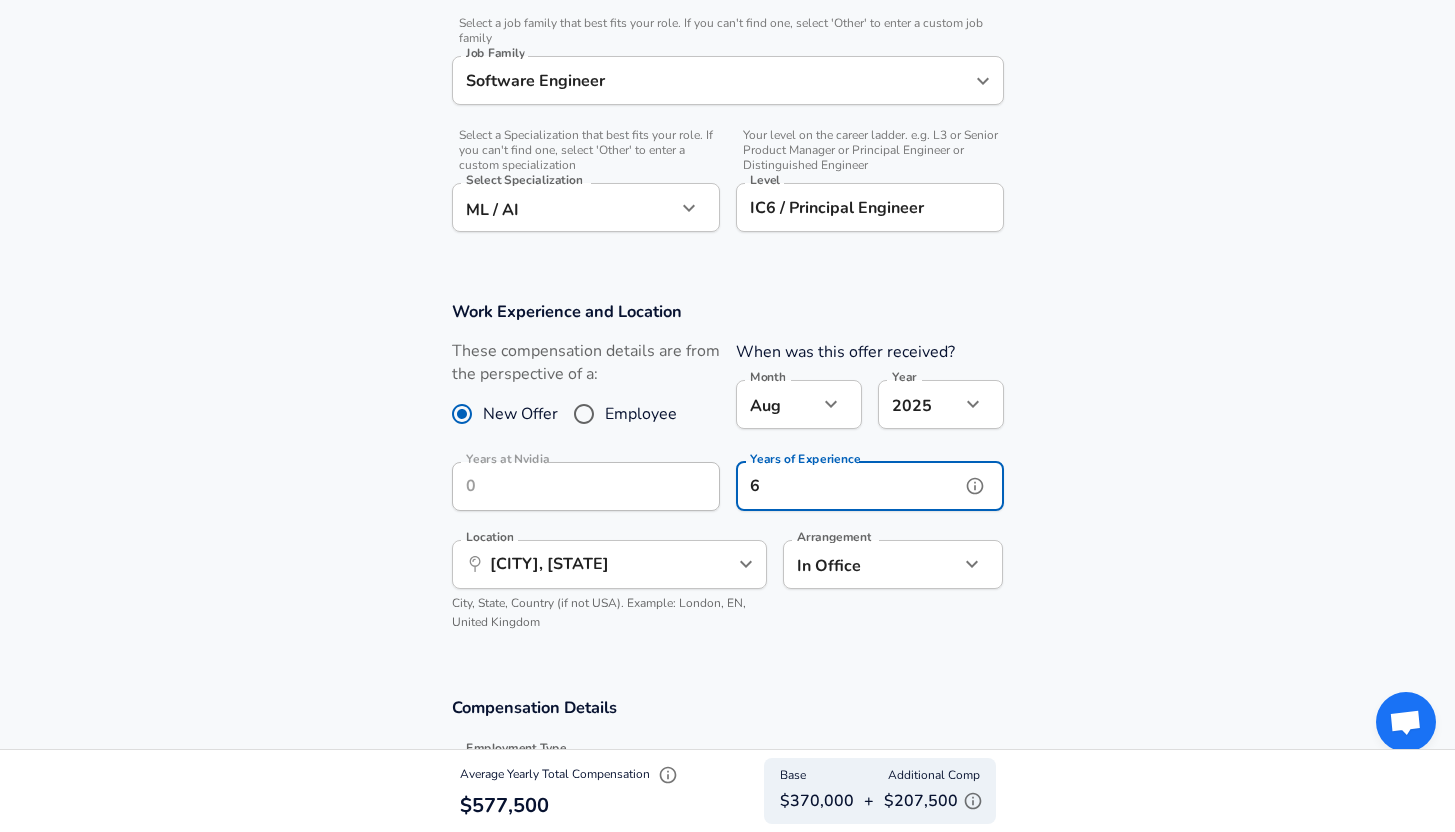 click on "6" at bounding box center (848, 486) 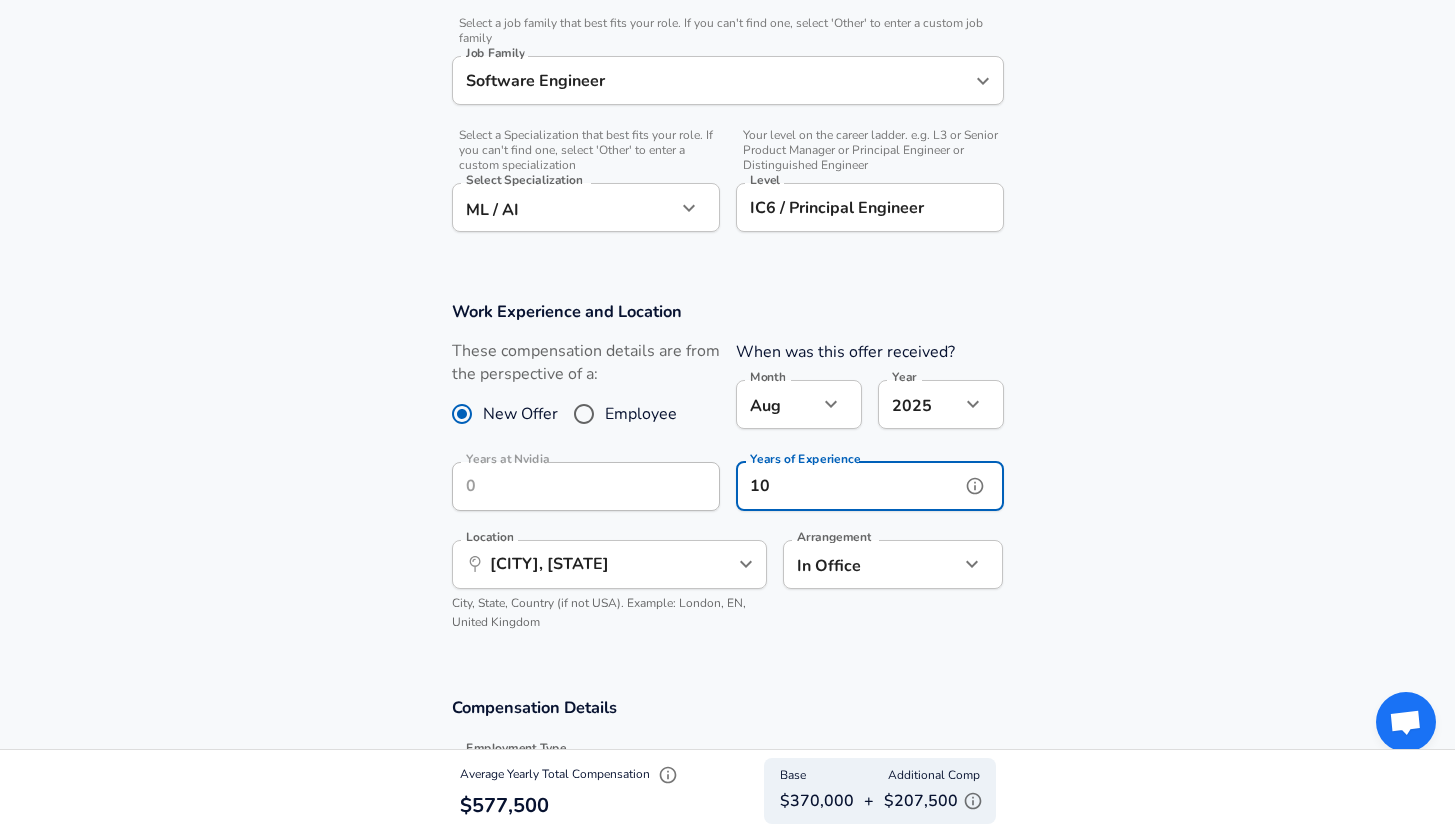 scroll, scrollTop: 0, scrollLeft: 0, axis: both 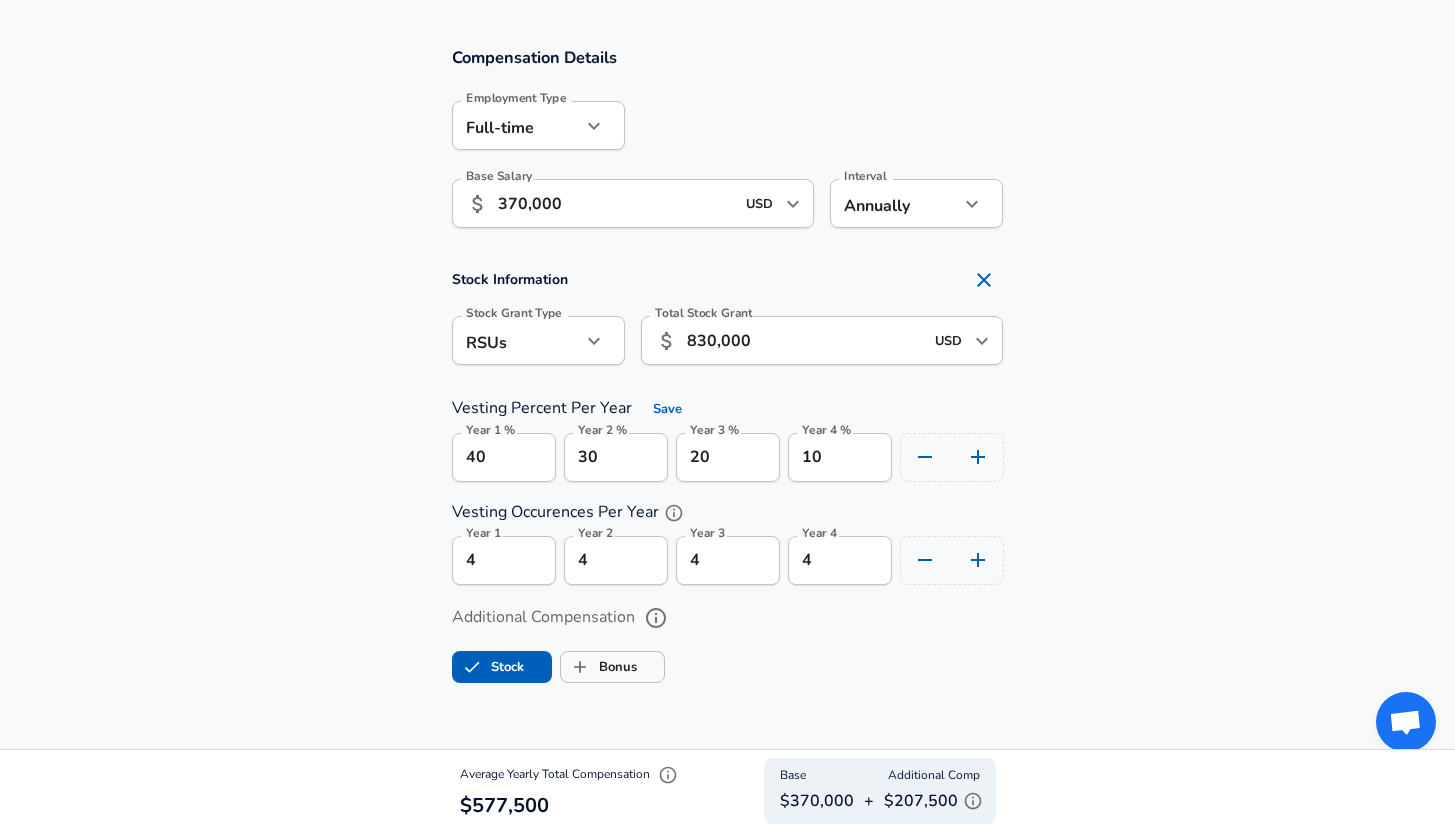 type on "10" 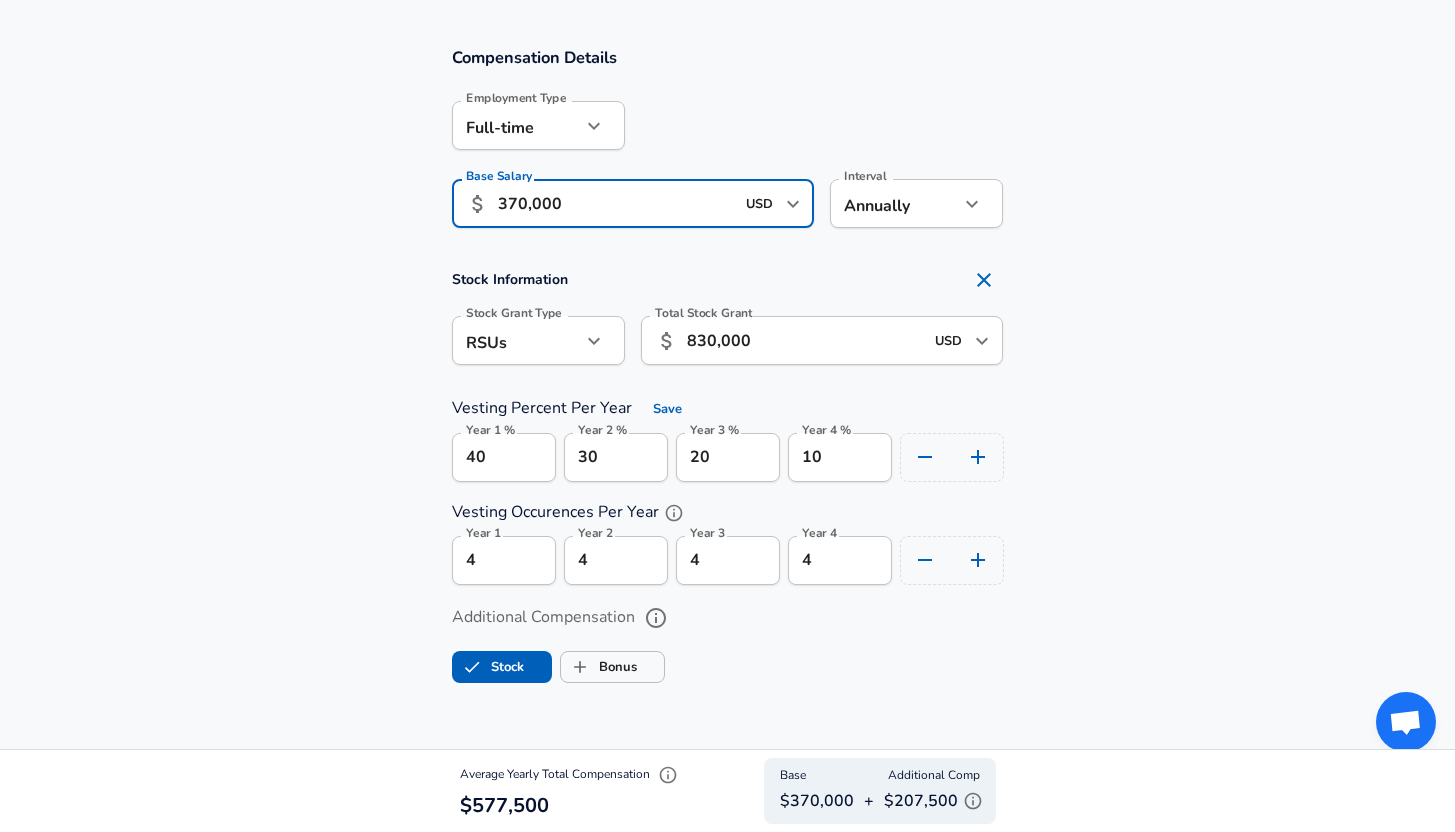 click on "830,000" at bounding box center [805, 340] 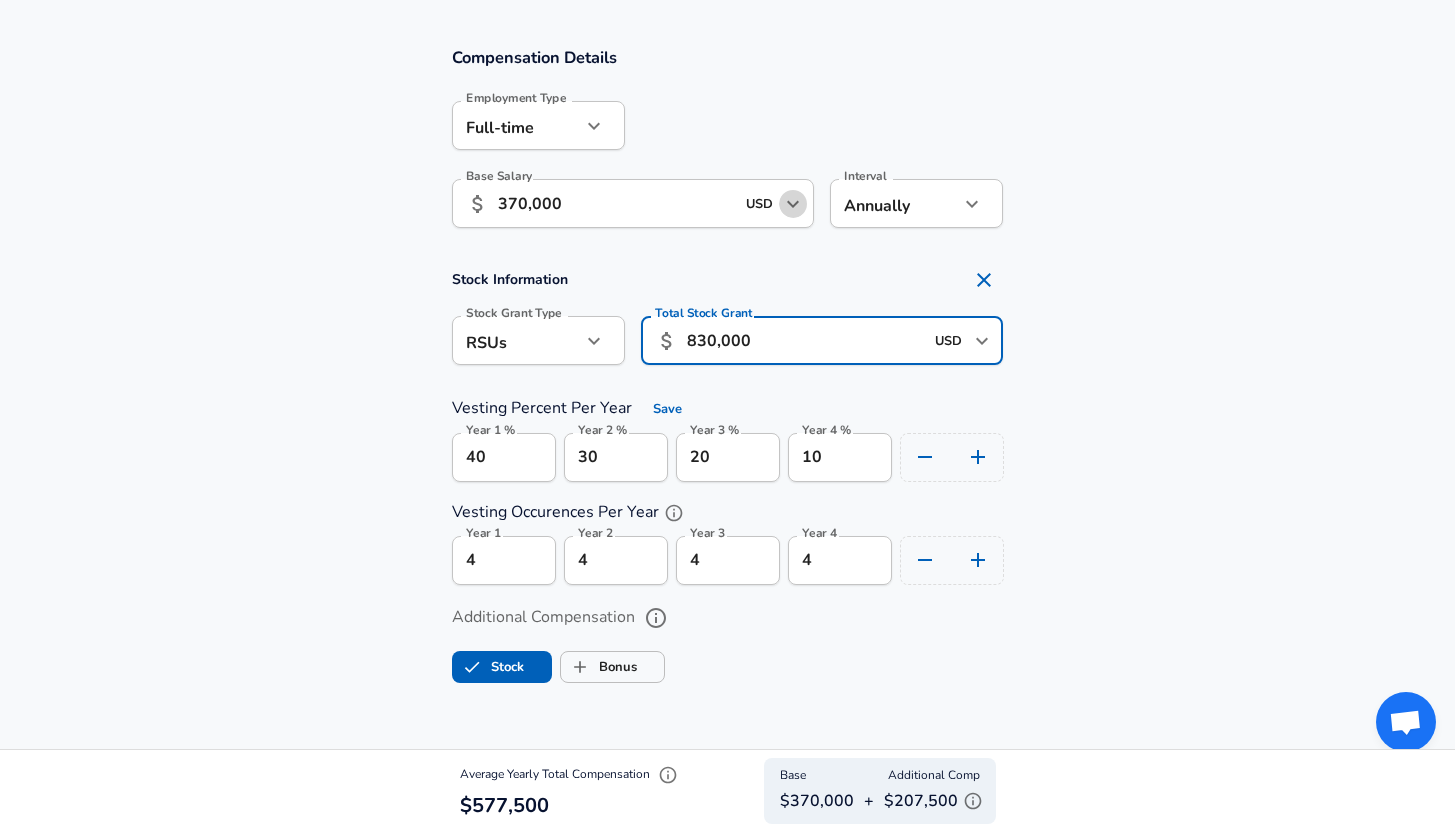 click 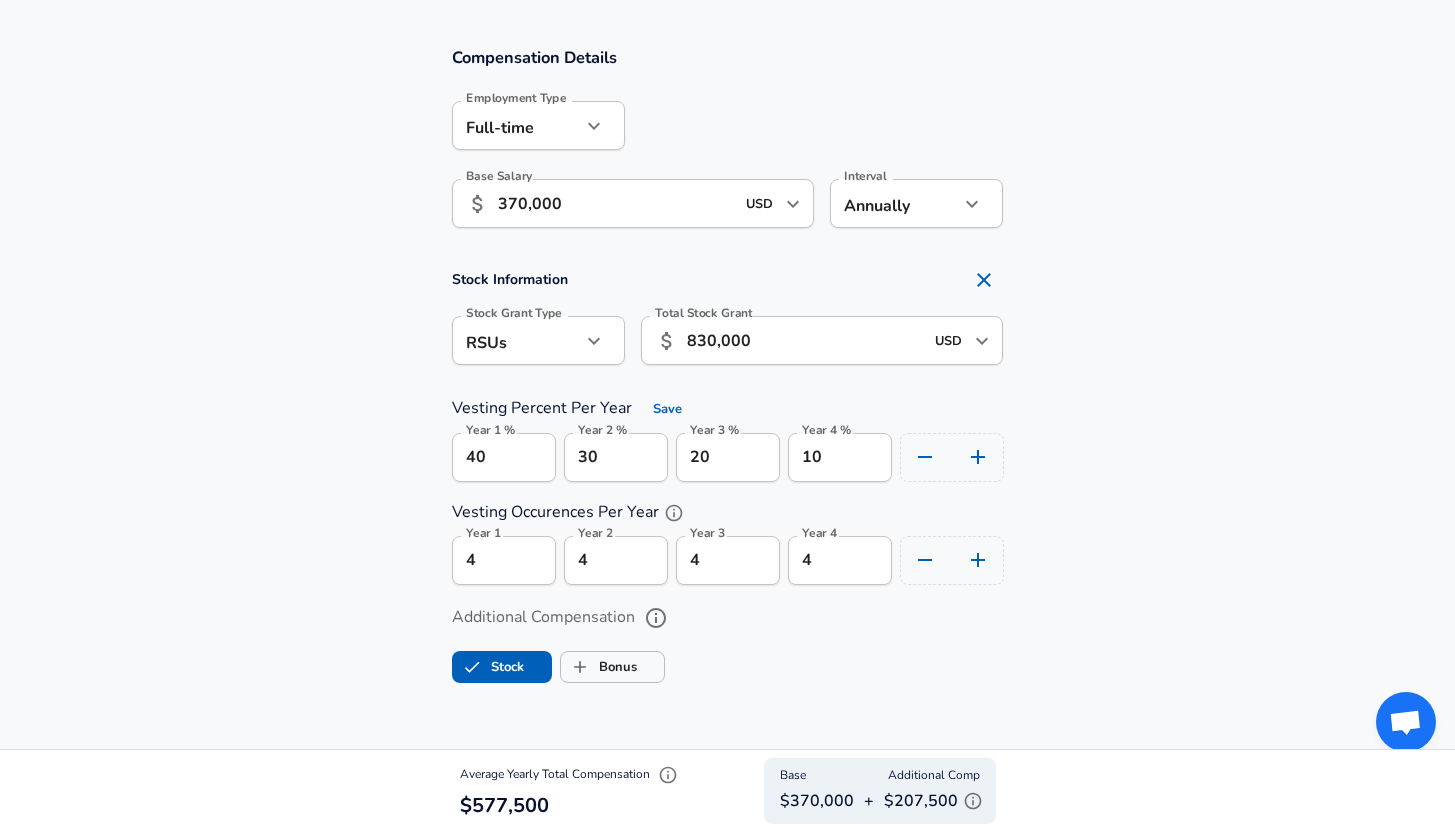 click on "370,000" at bounding box center [616, 203] 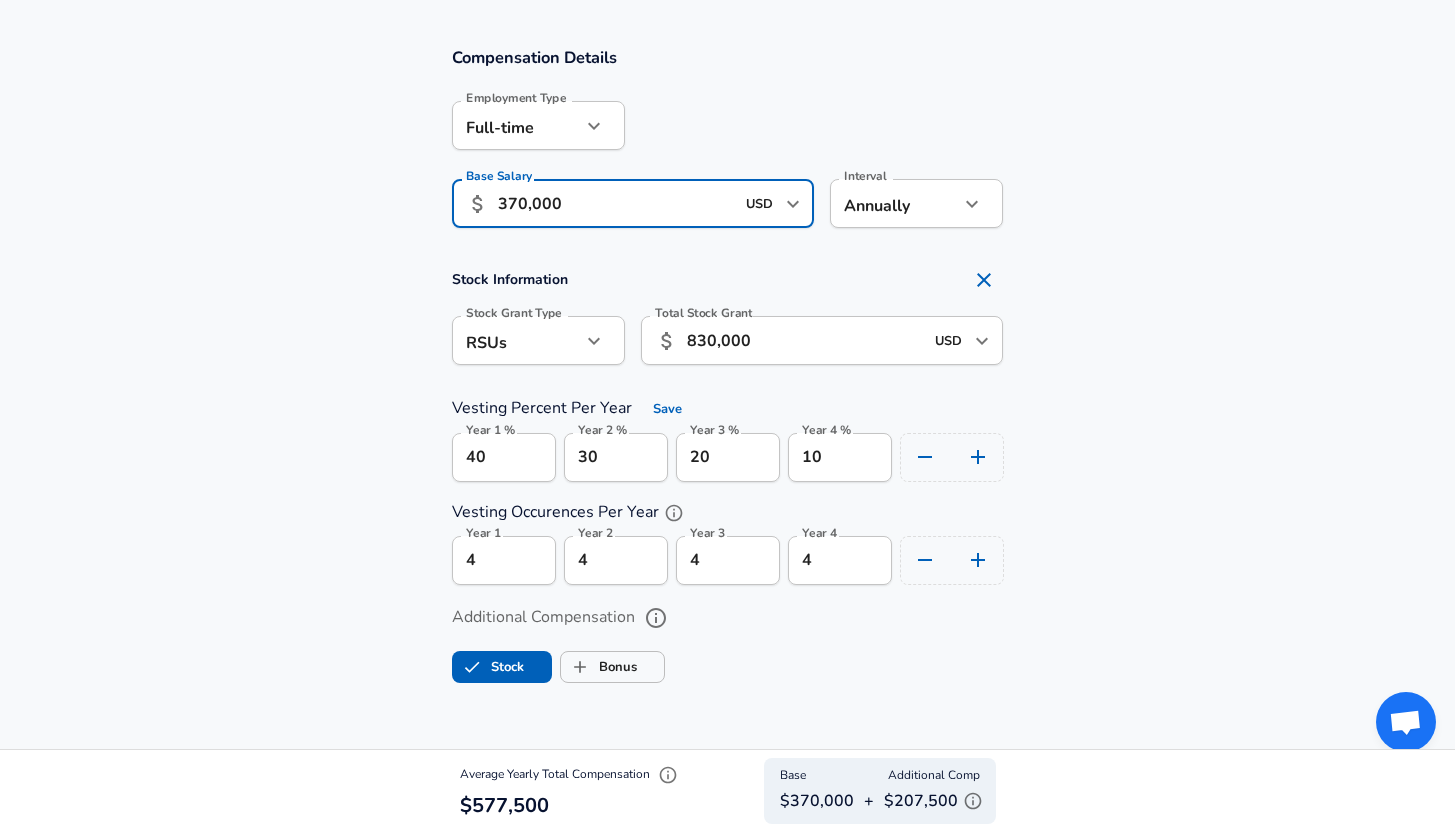 click on "370,000" at bounding box center [616, 203] 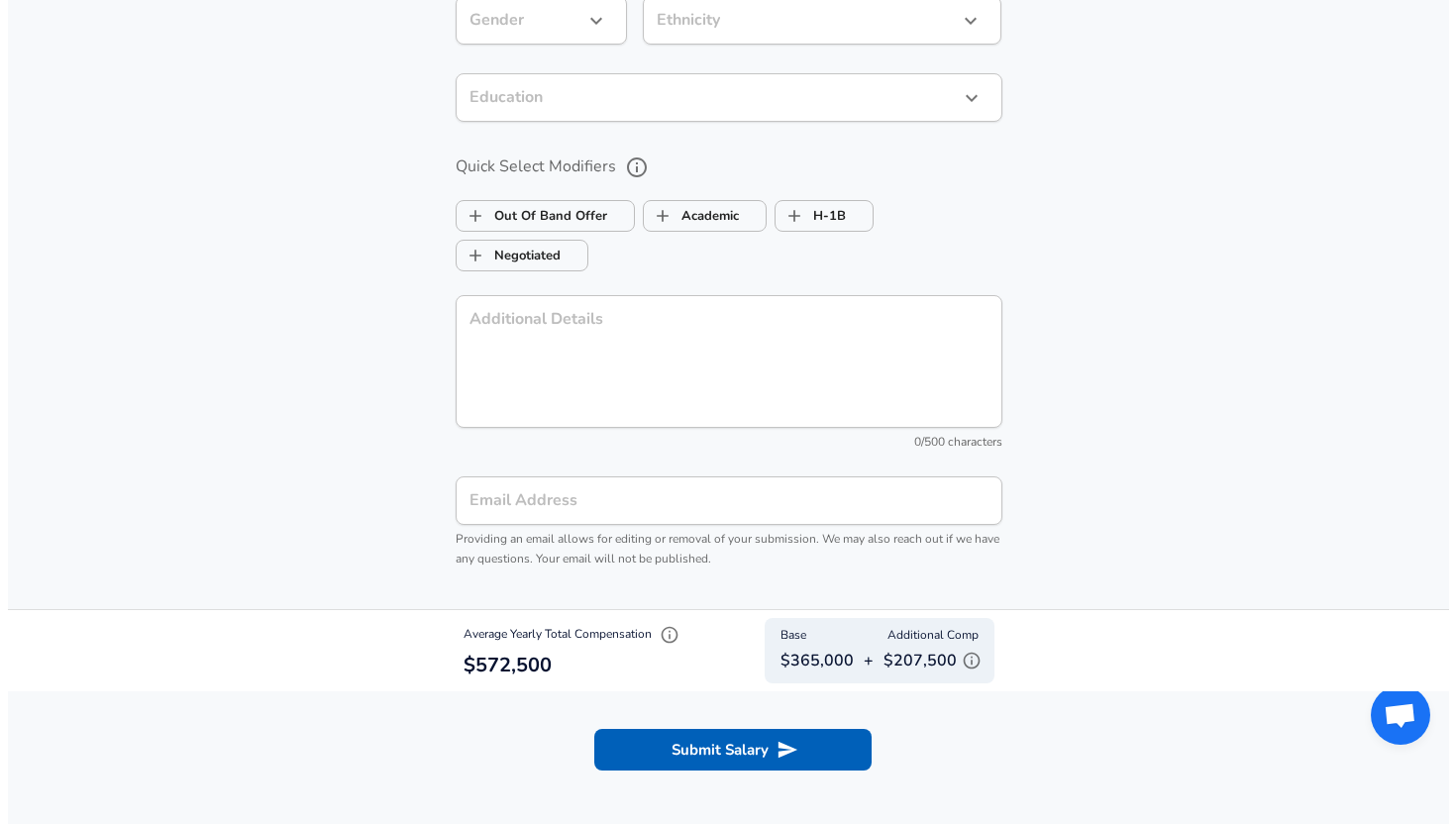 scroll, scrollTop: 2502, scrollLeft: 0, axis: vertical 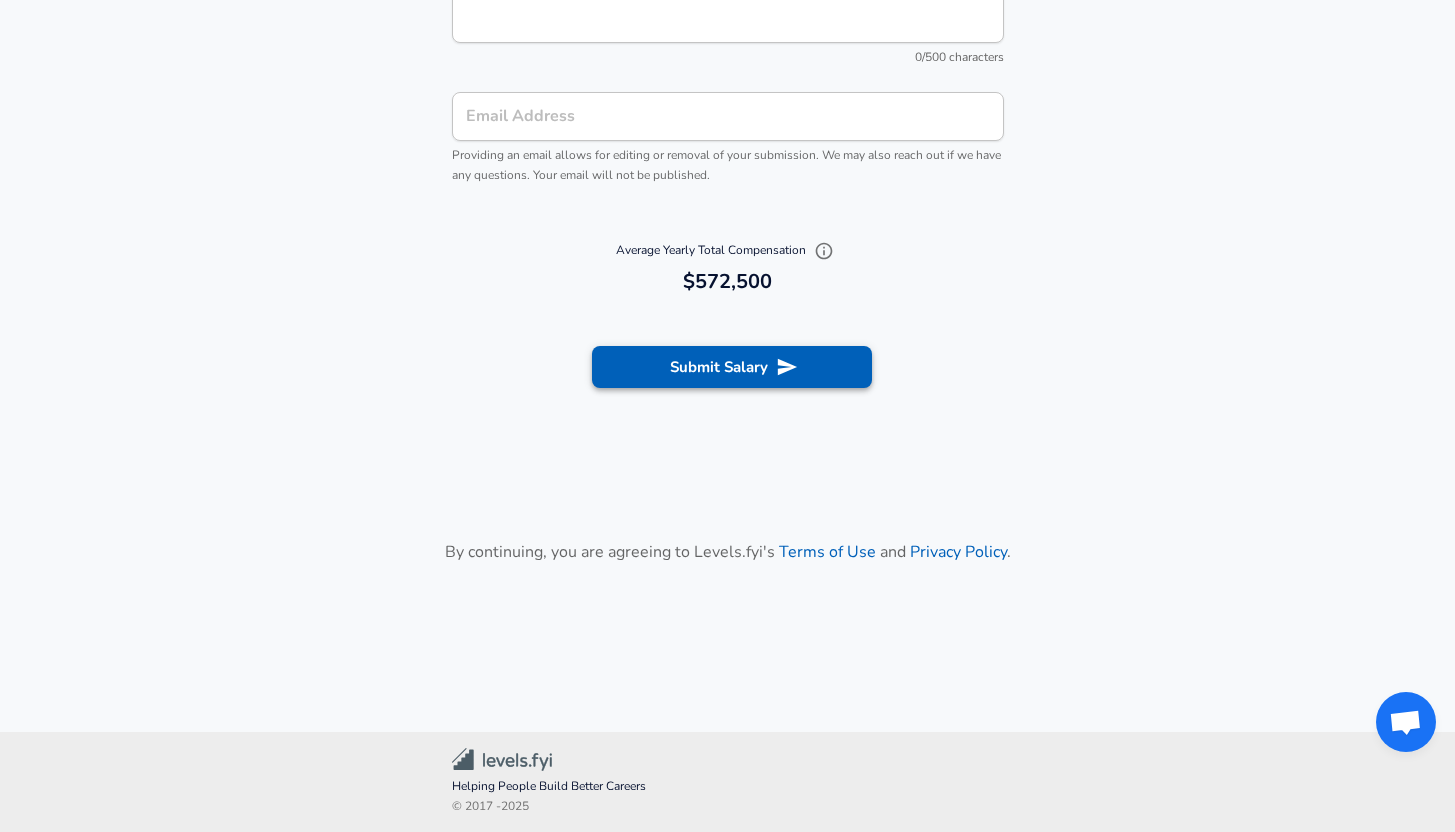 type on "365,000" 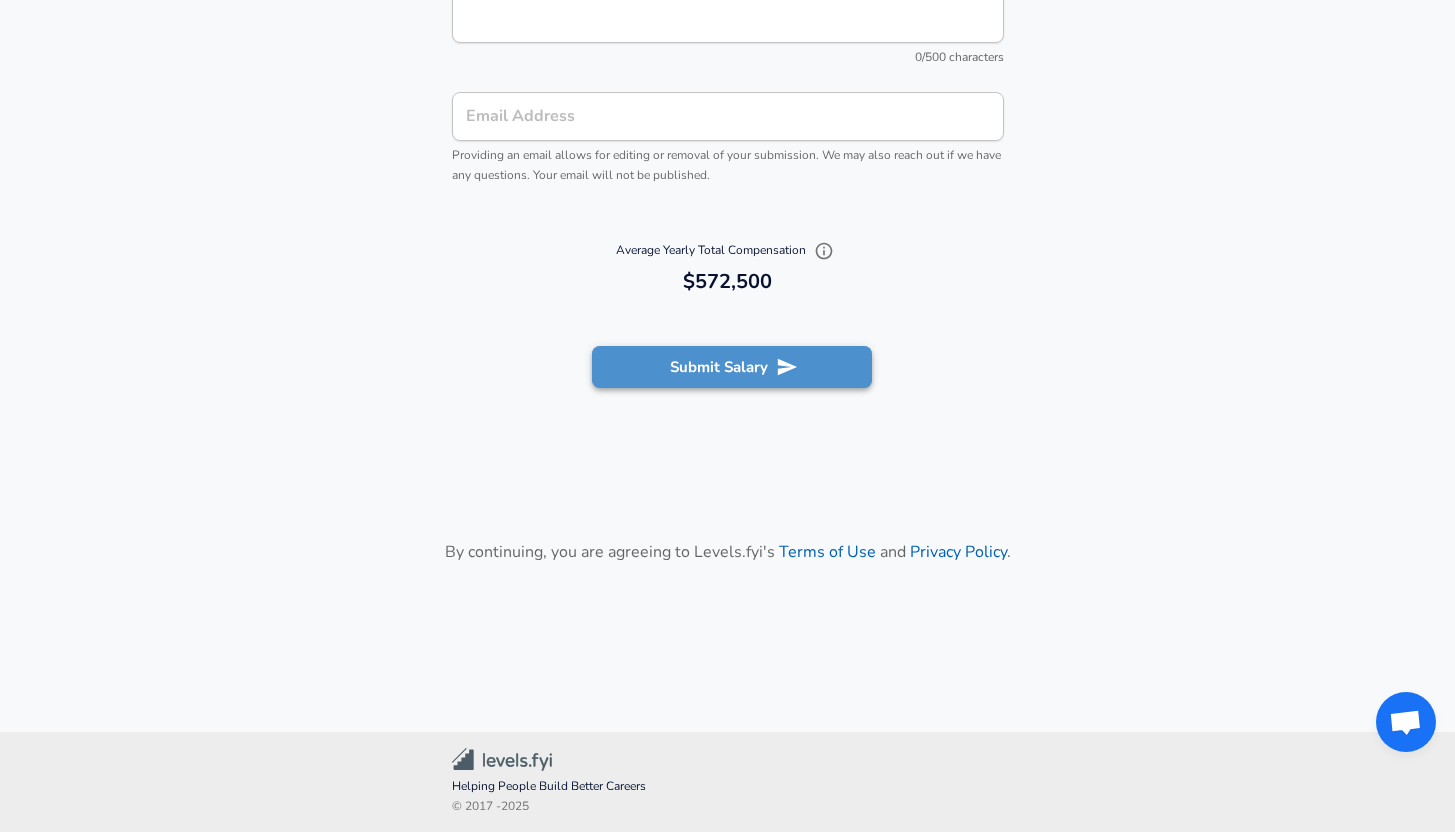 click on "Submit Salary" at bounding box center (732, 367) 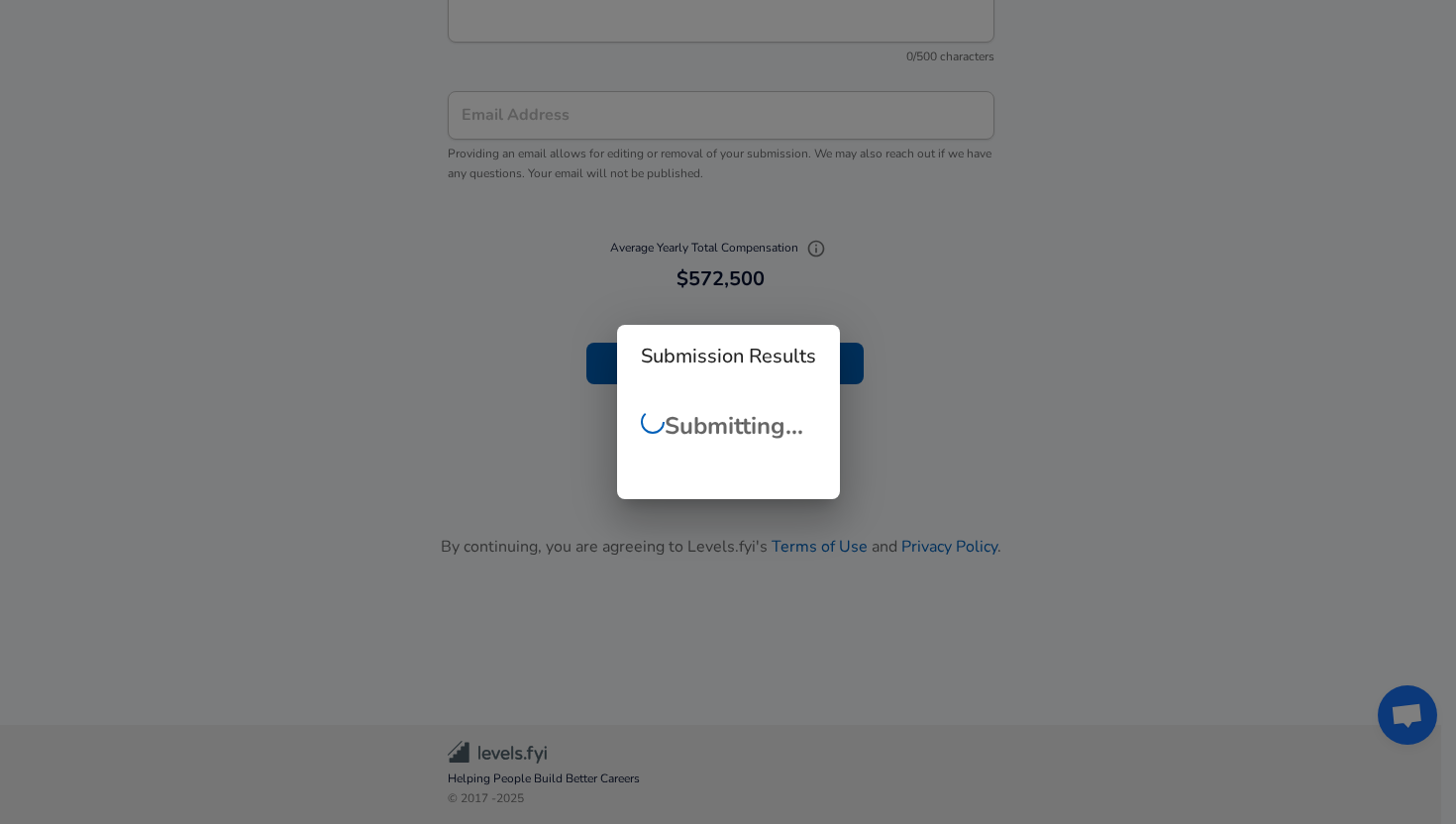 checkbox on "false" 